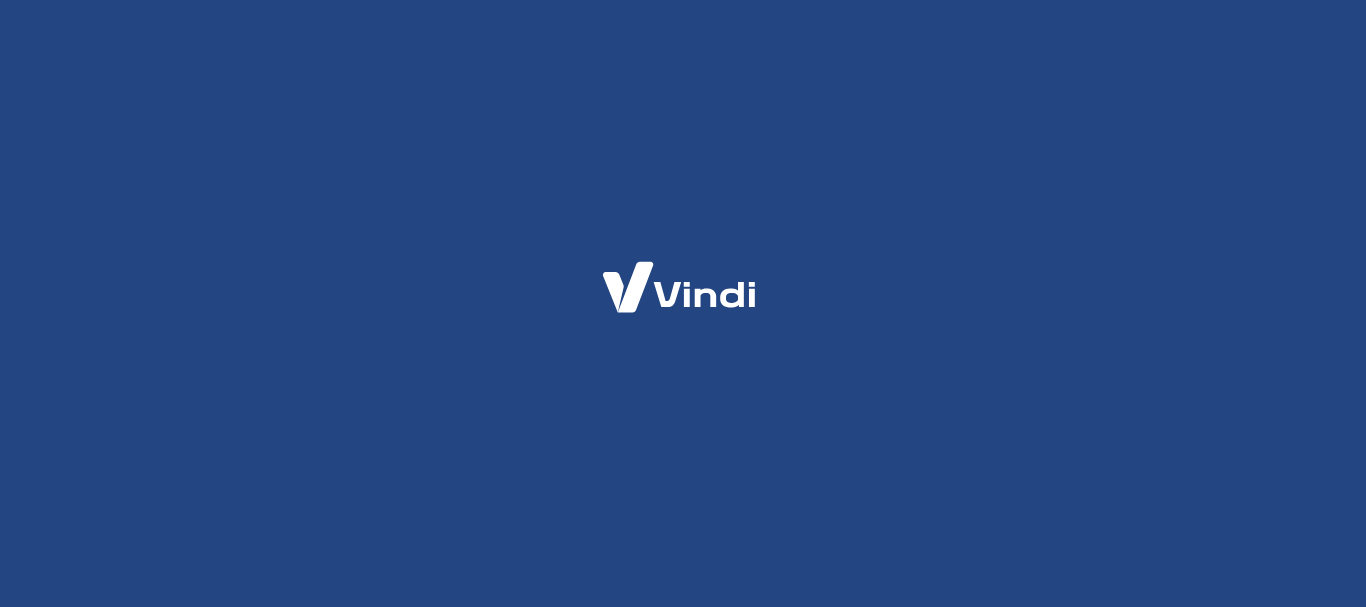 scroll, scrollTop: 0, scrollLeft: 0, axis: both 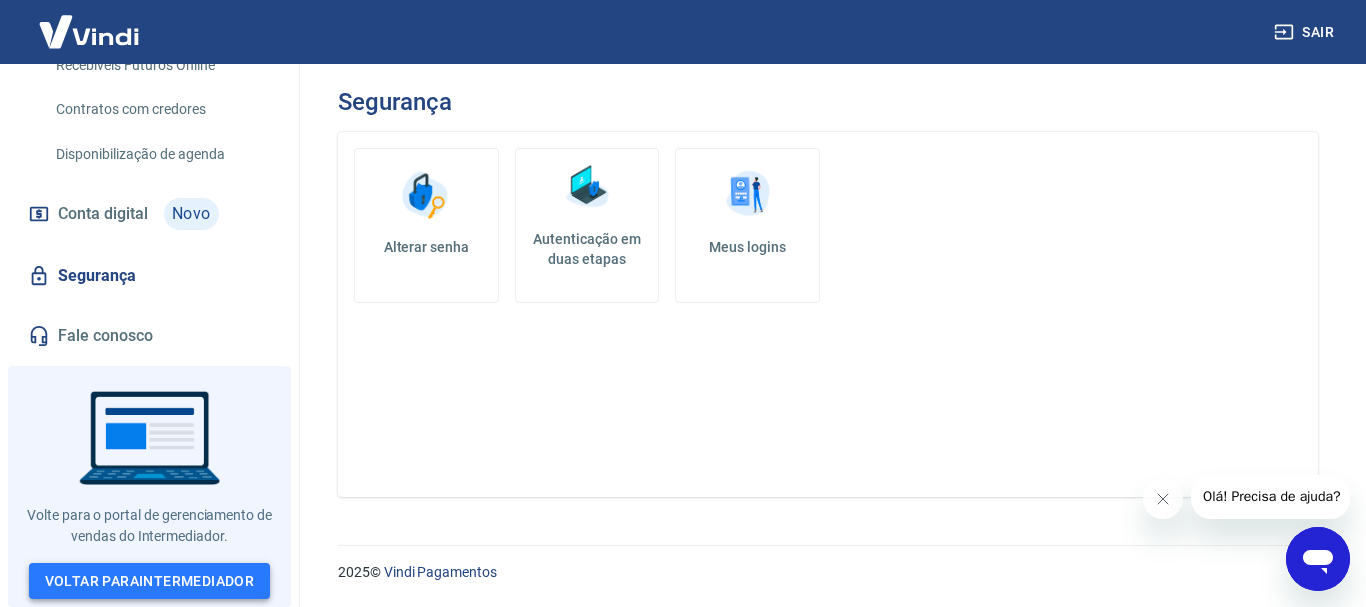 click on "Voltar para  Intermediador" at bounding box center (150, 581) 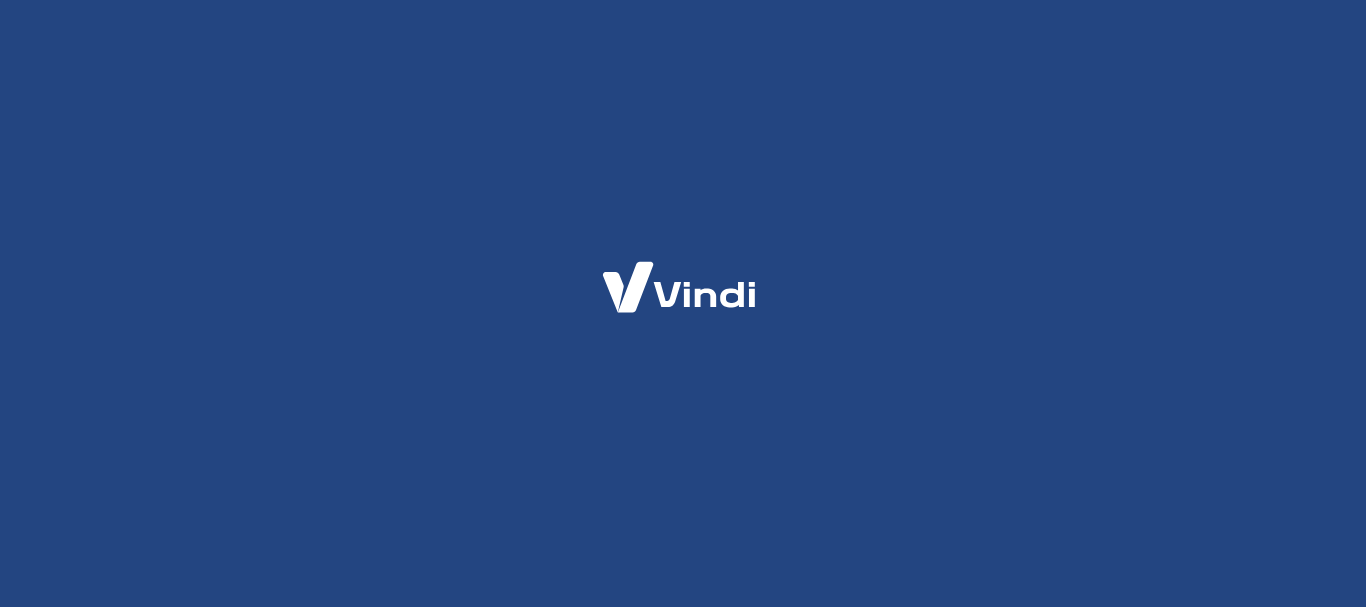 scroll, scrollTop: 0, scrollLeft: 0, axis: both 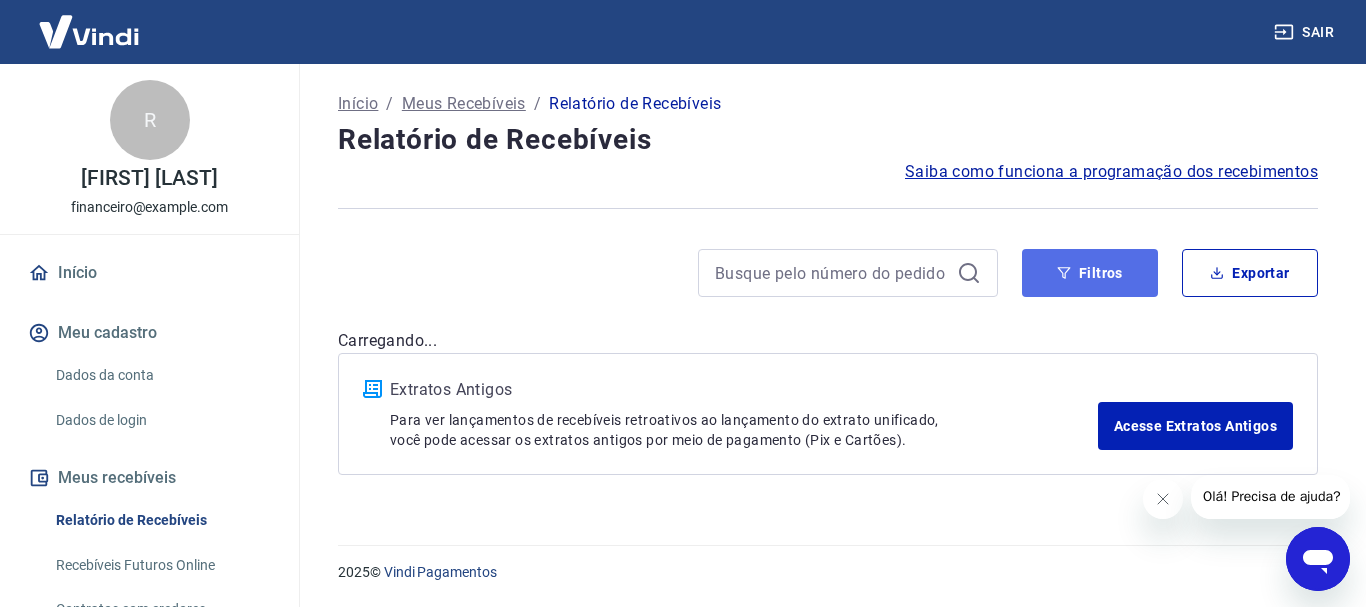click on "Filtros" at bounding box center [1090, 273] 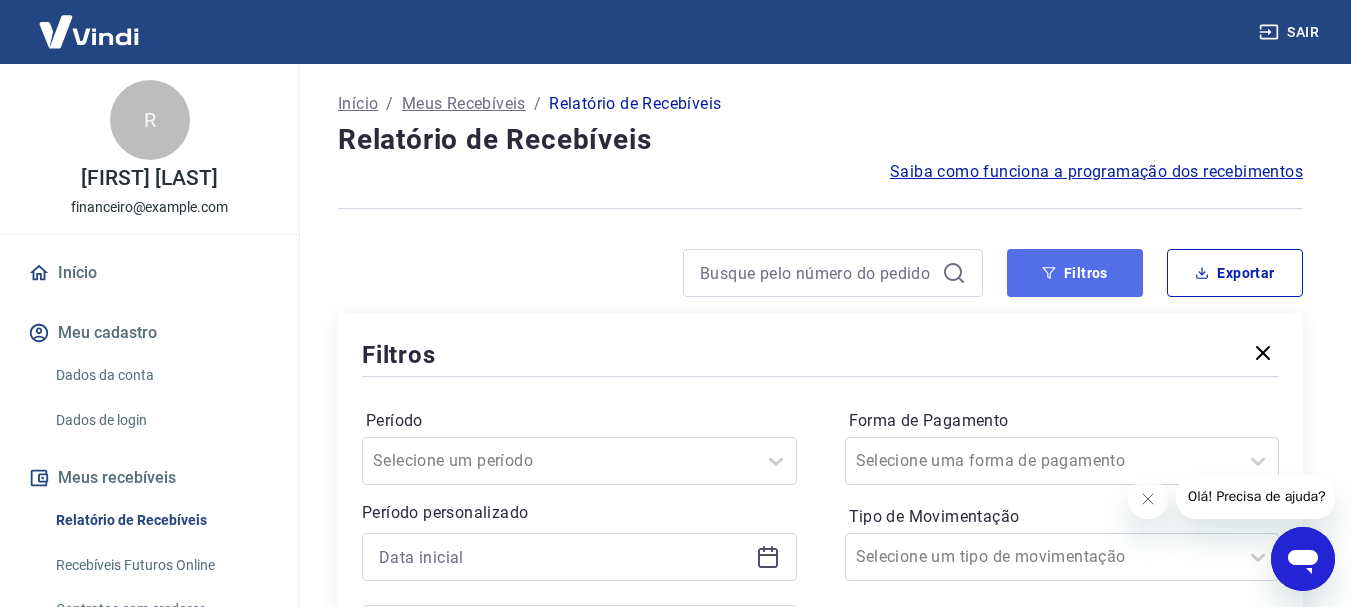 click on "Filtros" at bounding box center (1075, 273) 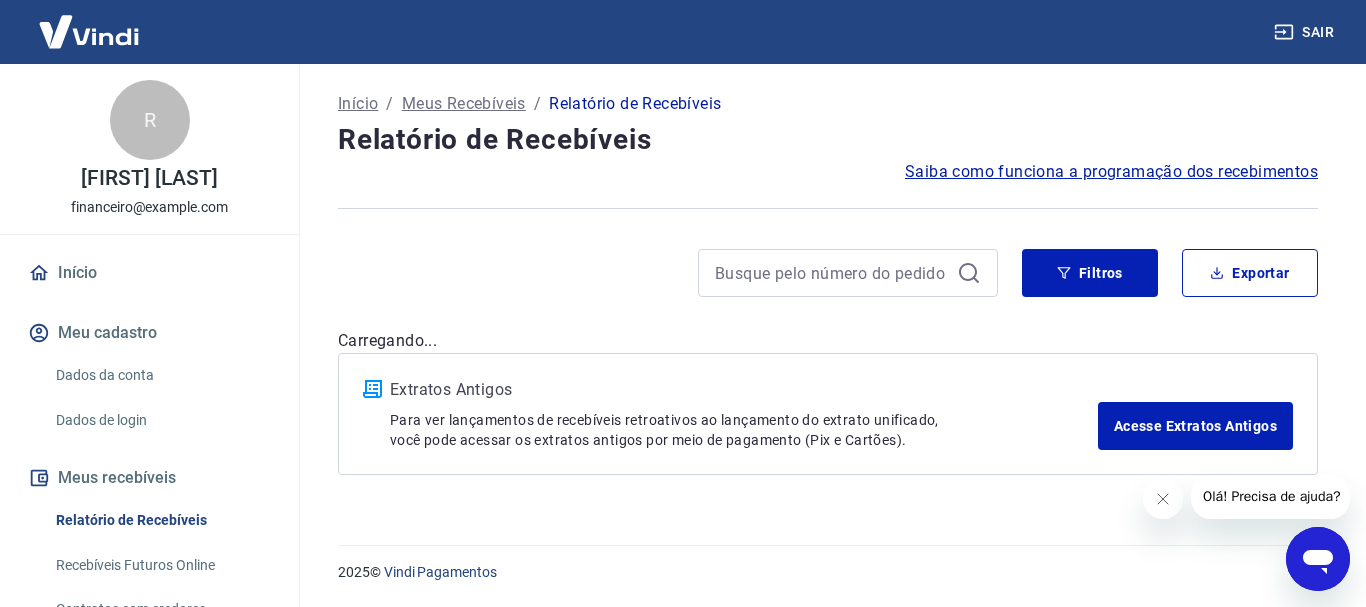 click on "Extratos Antigos" at bounding box center (744, 390) 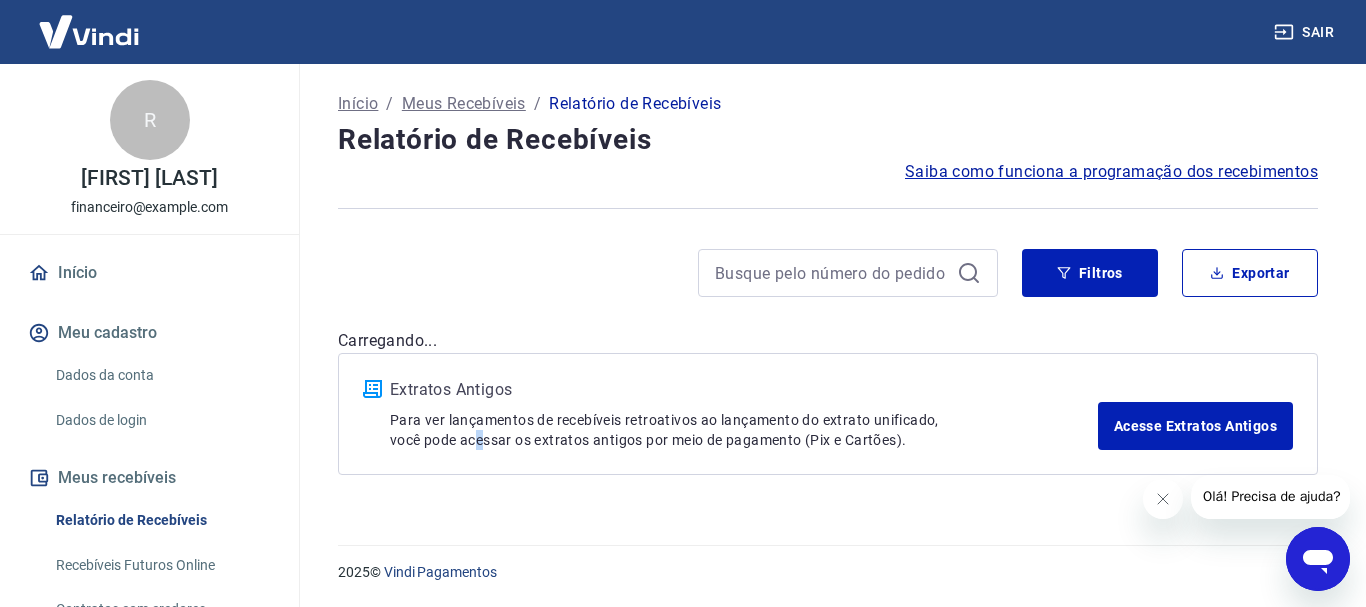 click on "Para ver lançamentos de recebíveis retroativos ao lançamento do extrato unificado, você pode acessar os extratos antigos por meio de pagamento (Pix e Cartões)." at bounding box center (744, 430) 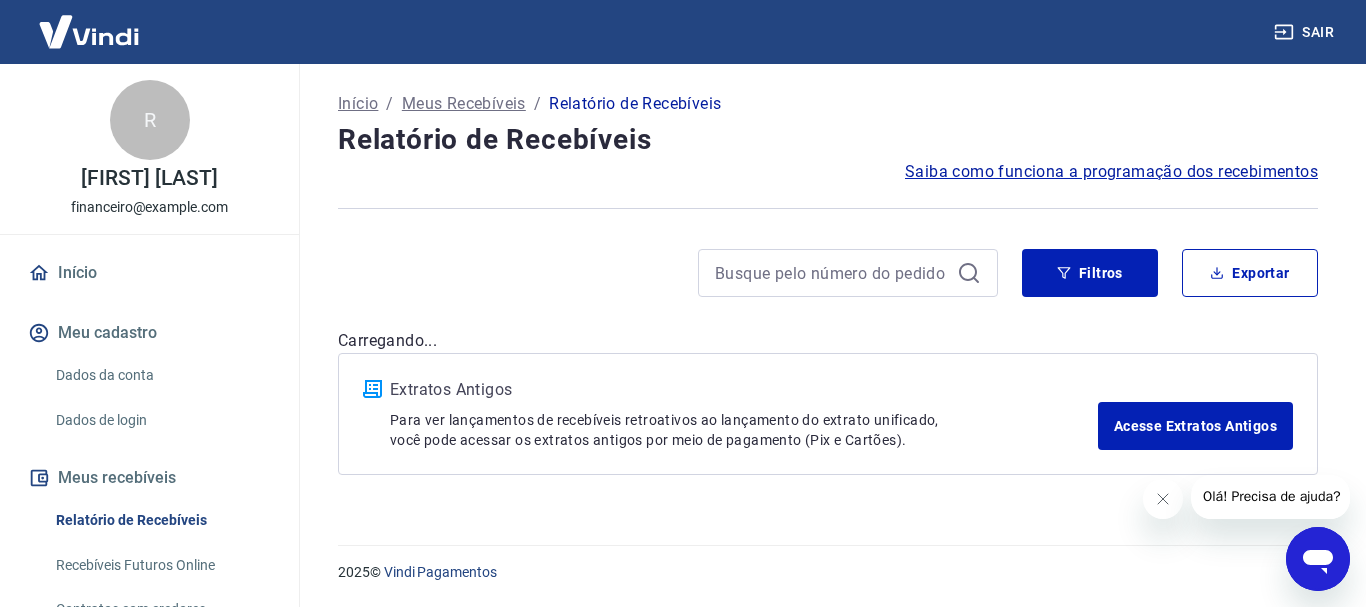 click on "Início / Meus Recebíveis / Relatório de Recebíveis Relatório de Recebíveis Saiba como funciona a programação dos recebimentos Saiba como funciona a programação dos recebimentos Filtros Exportar Carregando...   Extratos Antigos Para ver lançamentos de recebíveis retroativos ao lançamento do extrato unificado,   você pode acessar os extratos antigos por meio de pagamento (Pix e Cartões). Acesse Extratos Antigos" at bounding box center [828, 292] 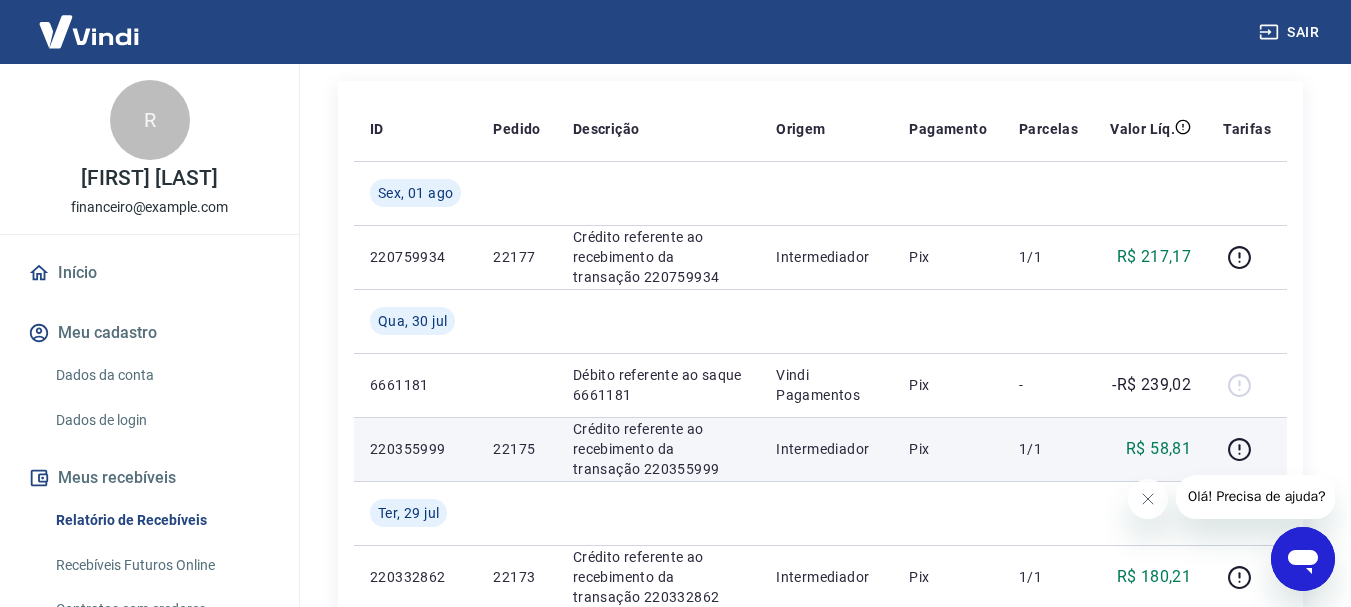 scroll, scrollTop: 200, scrollLeft: 0, axis: vertical 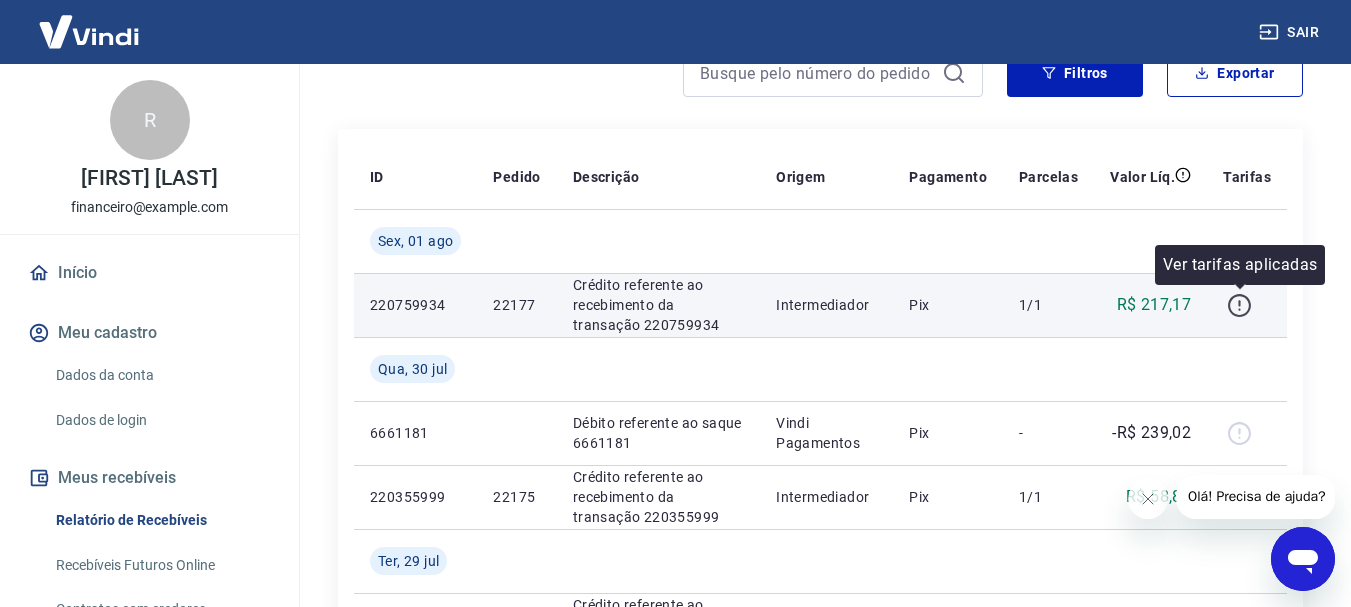 click 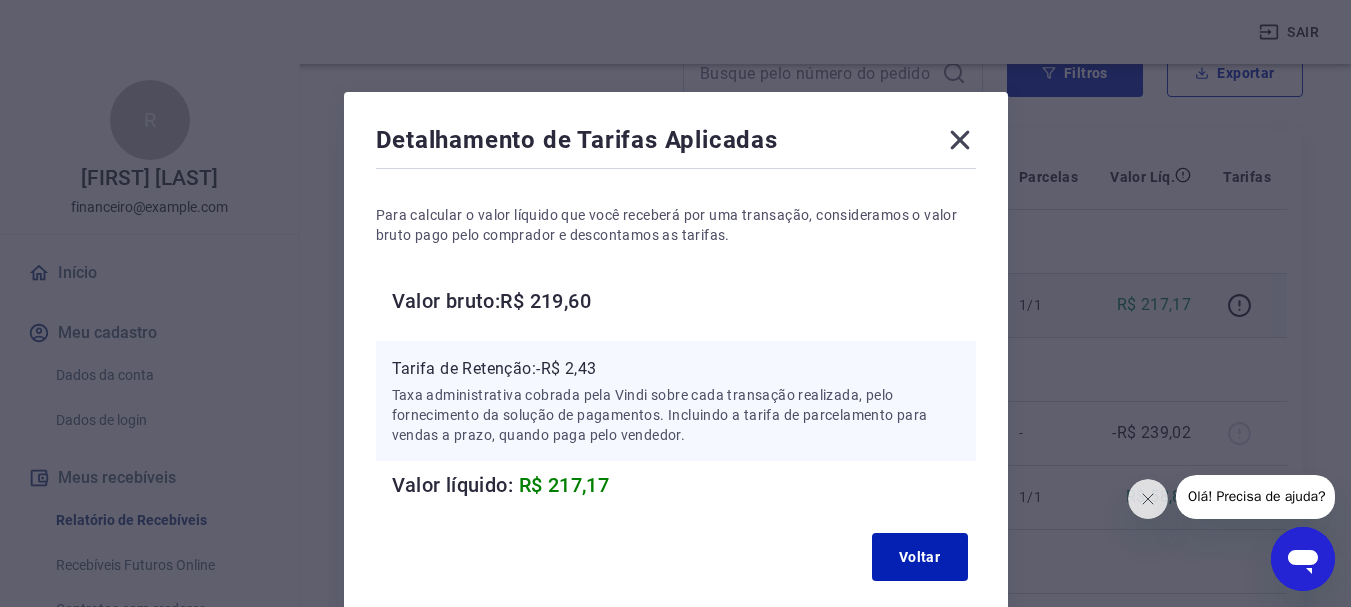 scroll, scrollTop: 0, scrollLeft: 0, axis: both 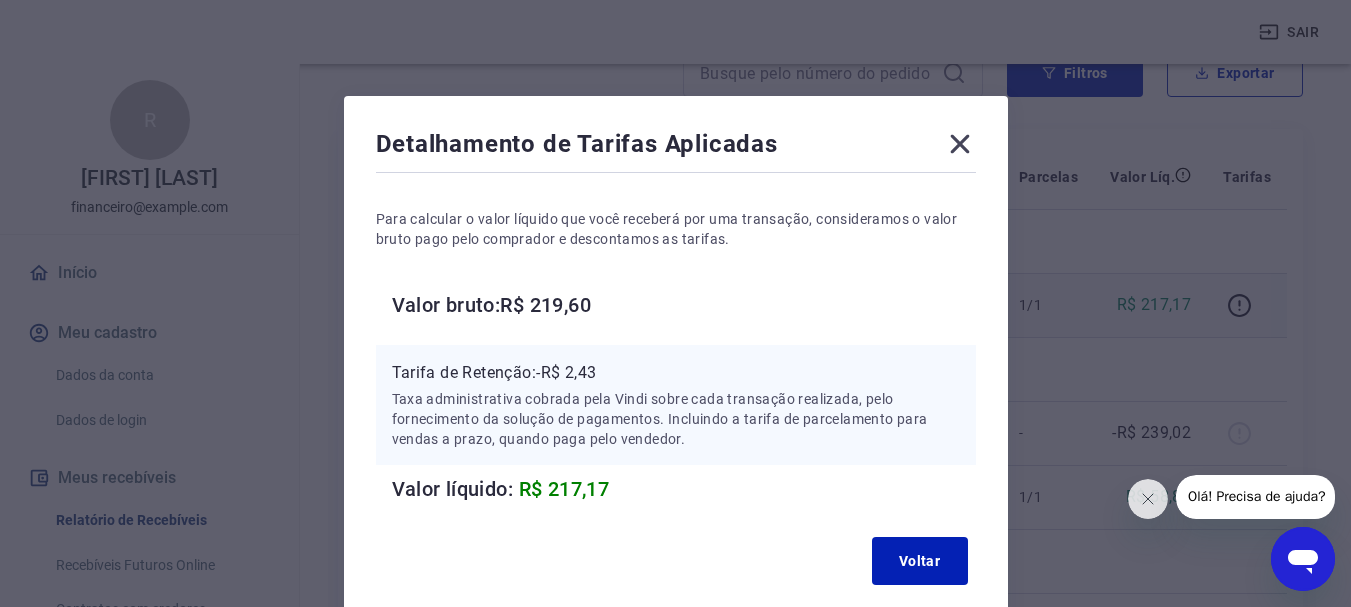 click on "R$ 217,17" at bounding box center [564, 489] 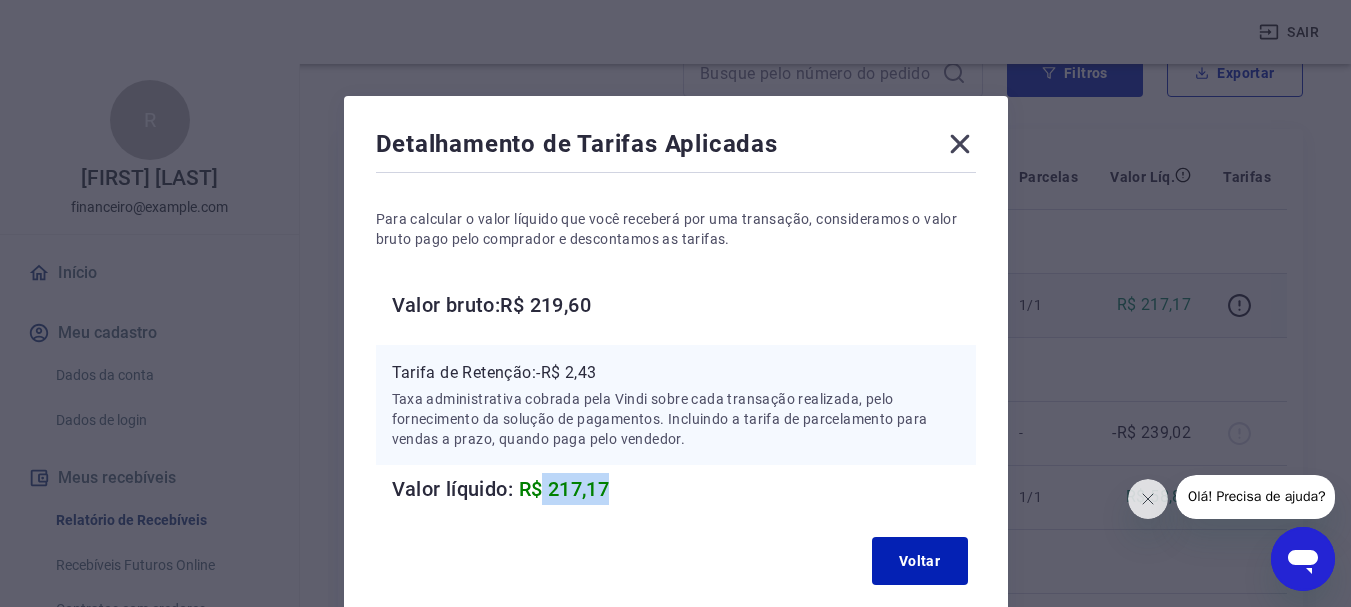 drag, startPoint x: 544, startPoint y: 482, endPoint x: 652, endPoint y: 479, distance: 108.04166 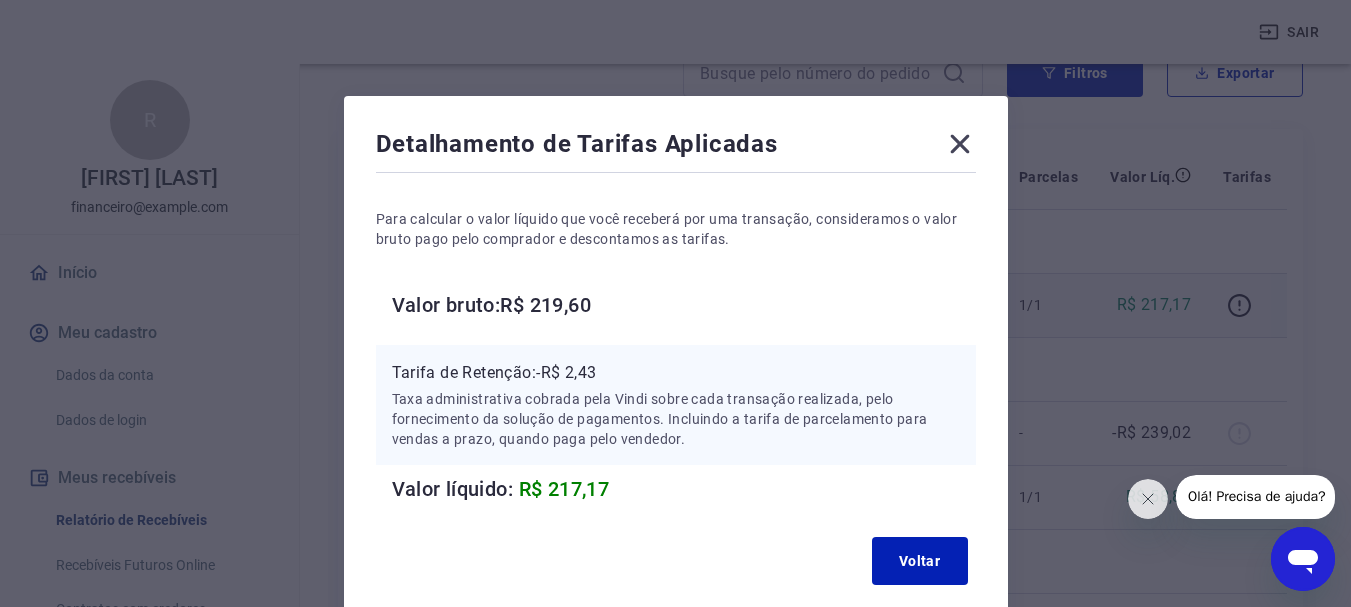 click on "Para calcular o valor líquido que você receberá por uma transação, consideramos o valor bruto pago pelo comprador e descontamos as tarifas. Valor bruto: R$ 219,60 Tarifa de Retenção: -R$ 2,43 Taxa administrativa cobrada pela Vindi sobre cada transação realizada, pelo fornecimento da solução de pagamentos. Incluindo a tarifa de parcelamento para vendas a prazo, quando paga pelo vendedor. Valor líquido: R$ 217,17" at bounding box center [676, 341] 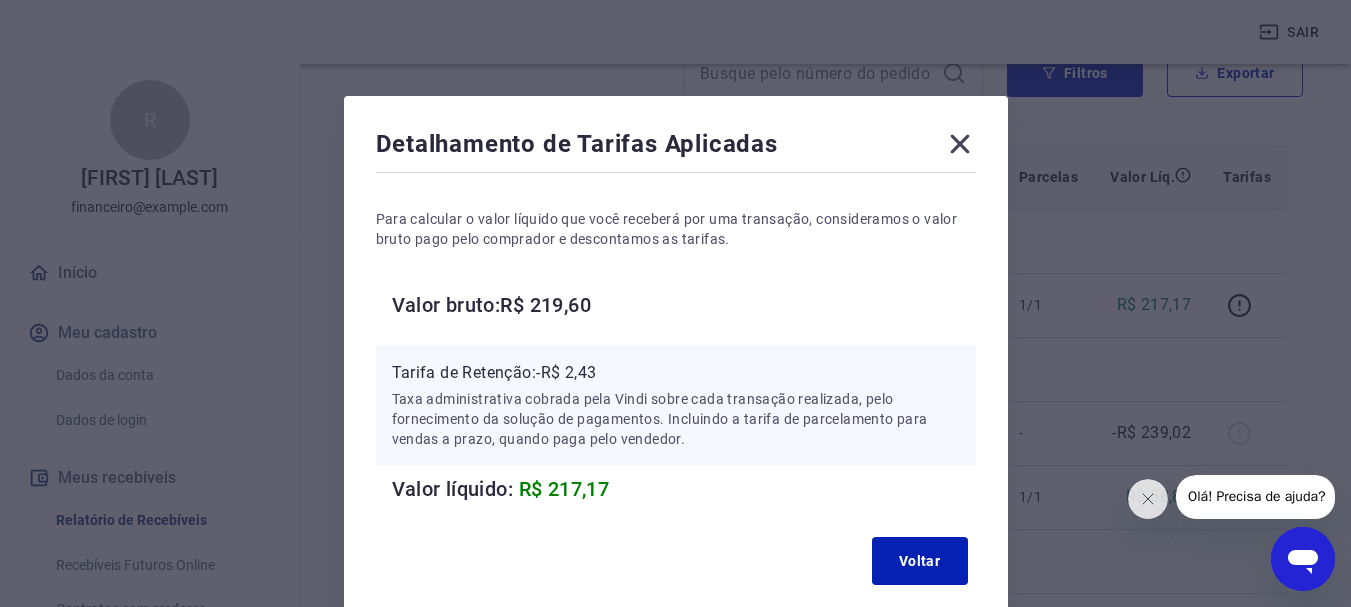 click 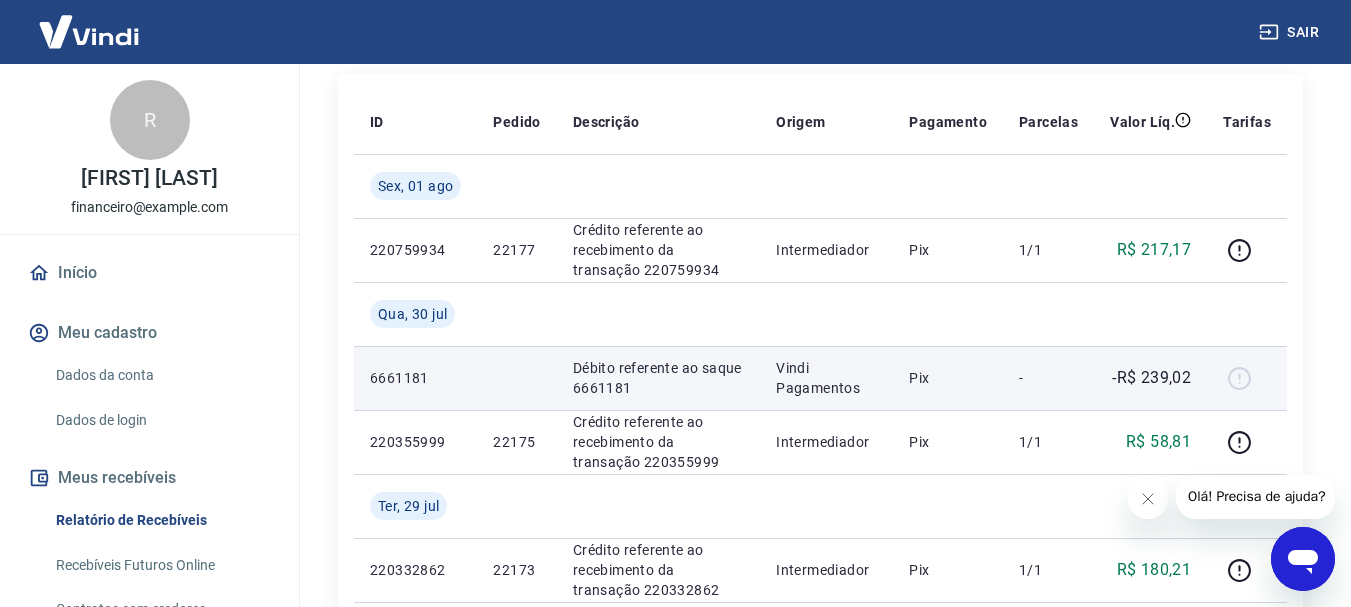 scroll, scrollTop: 300, scrollLeft: 0, axis: vertical 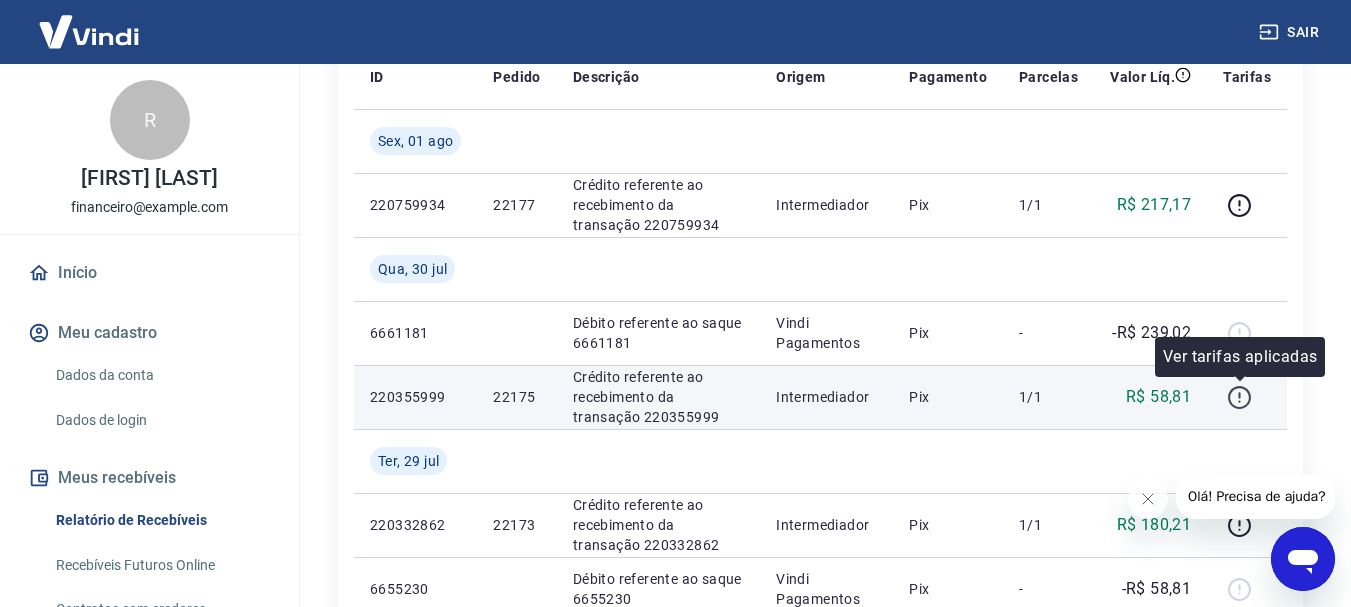 click 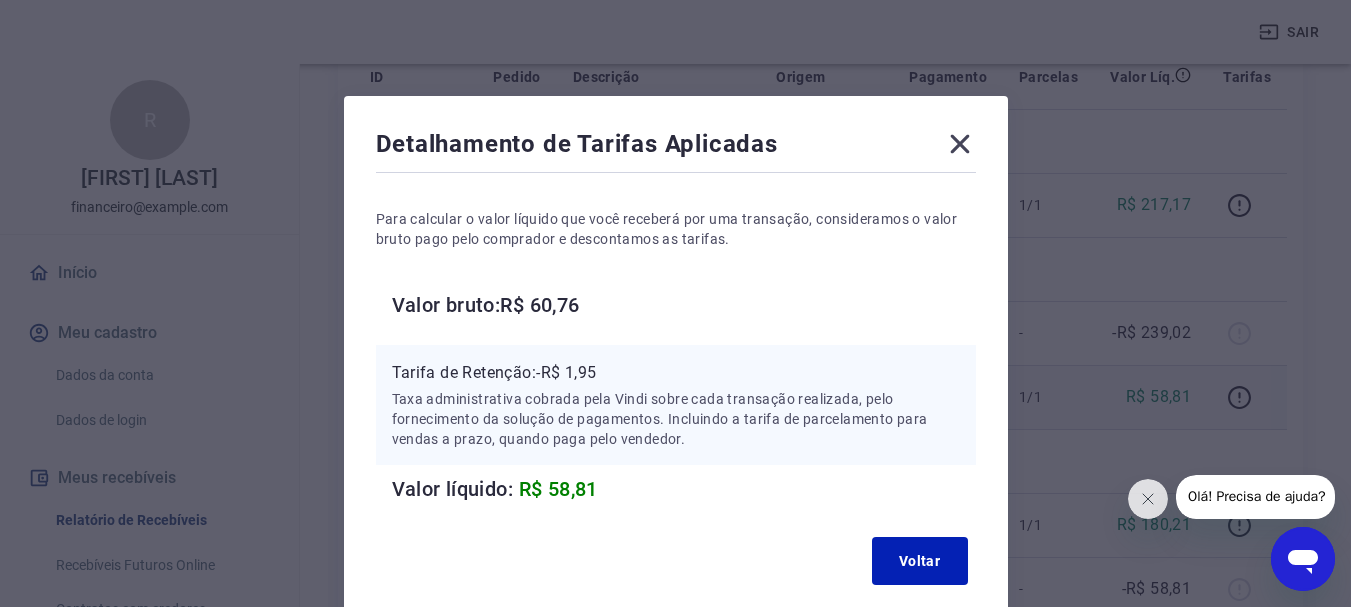 click on "R$ 58,81" at bounding box center (558, 489) 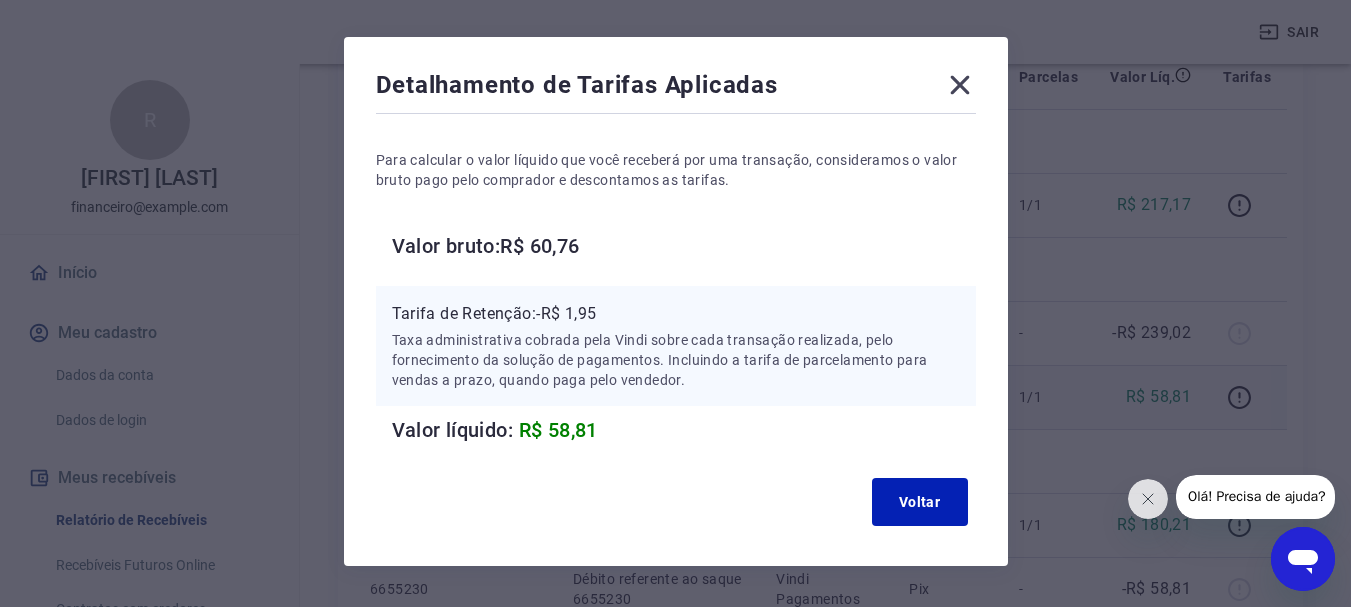 scroll, scrollTop: 14, scrollLeft: 0, axis: vertical 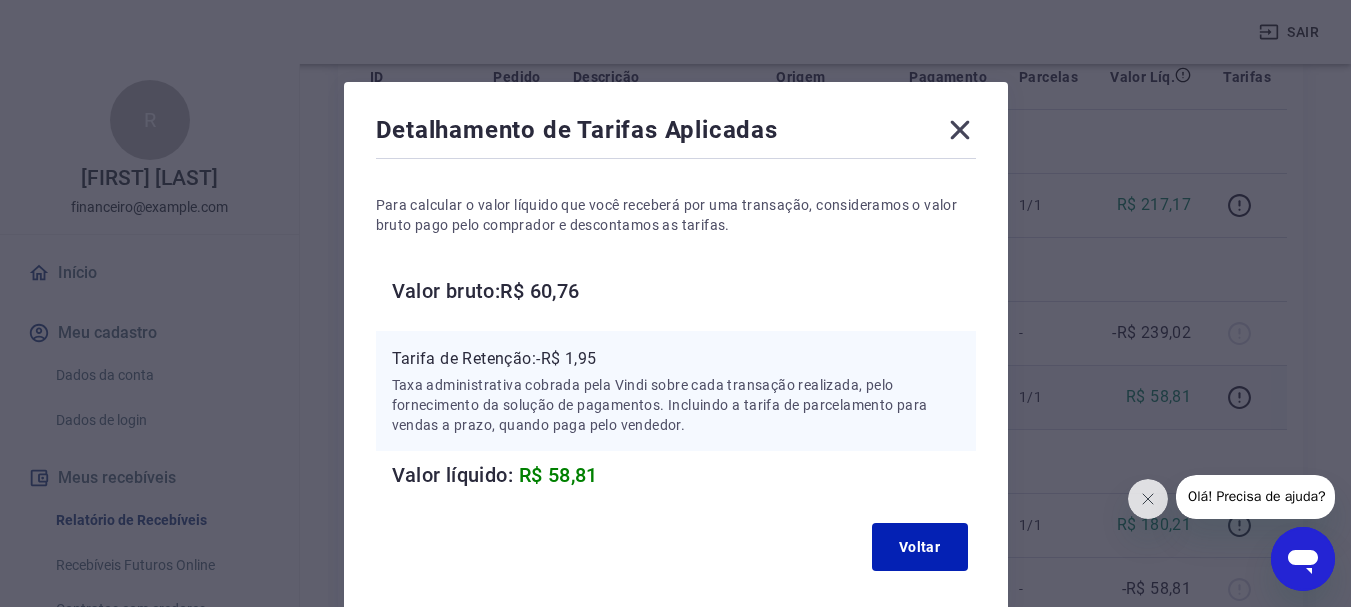 click 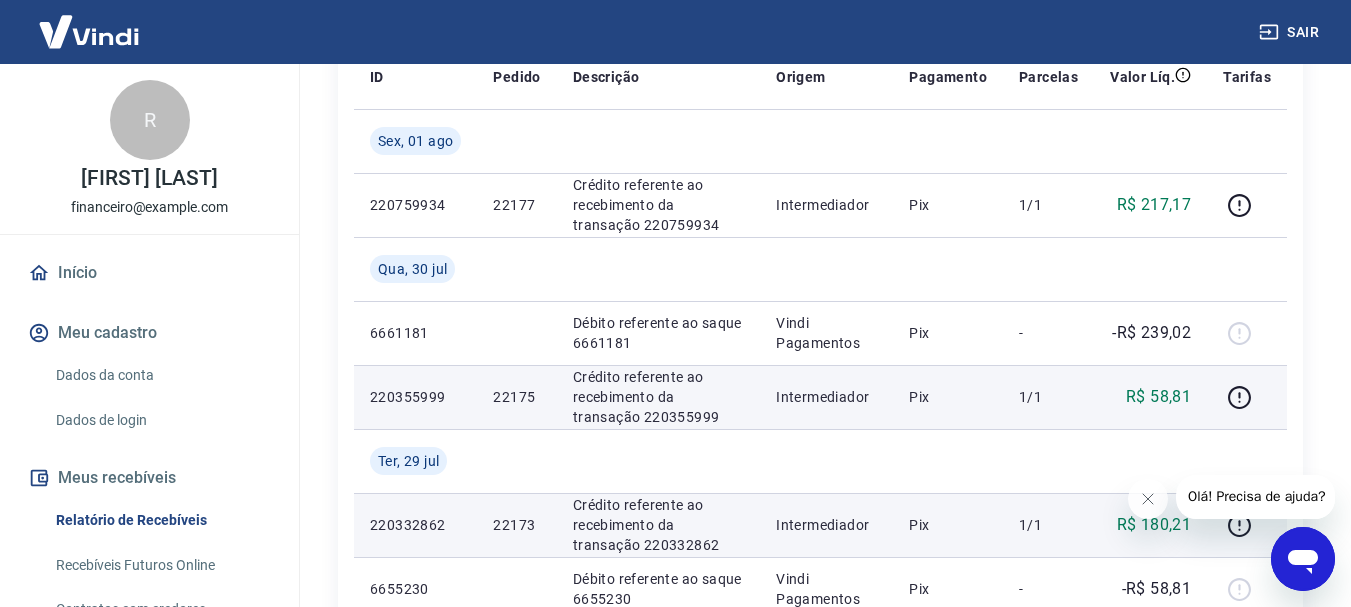 click on "220332862" at bounding box center (415, 525) 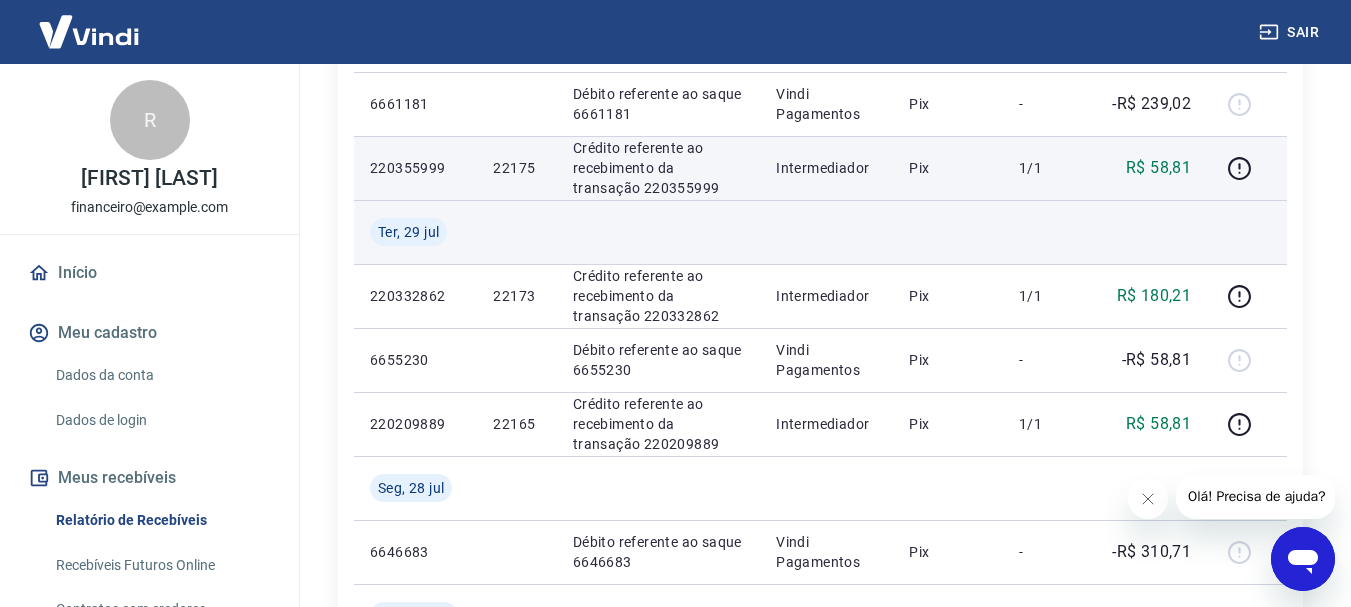 scroll, scrollTop: 600, scrollLeft: 0, axis: vertical 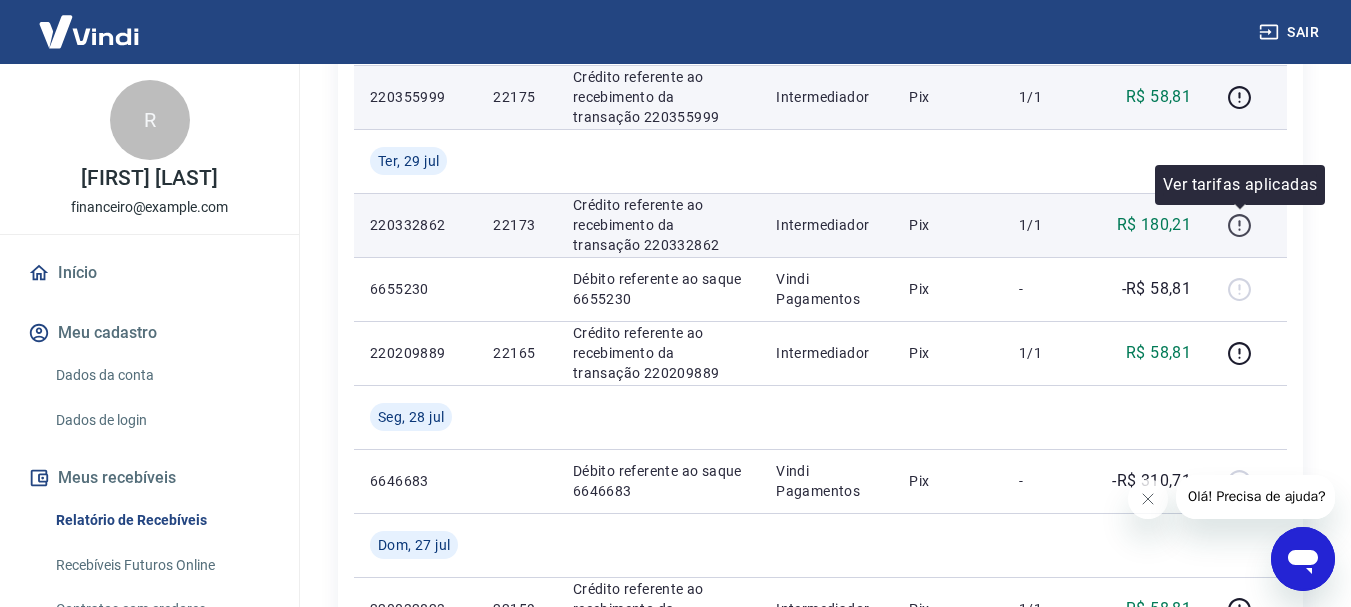 click at bounding box center (1239, 225) 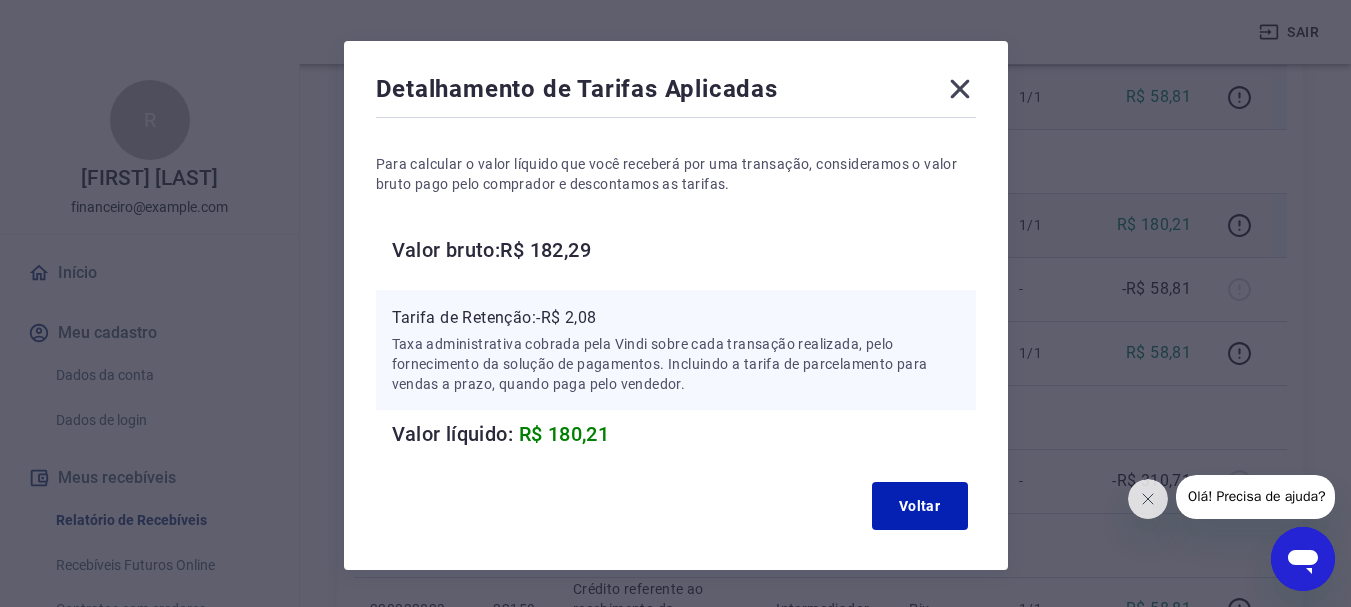 scroll, scrollTop: 0, scrollLeft: 0, axis: both 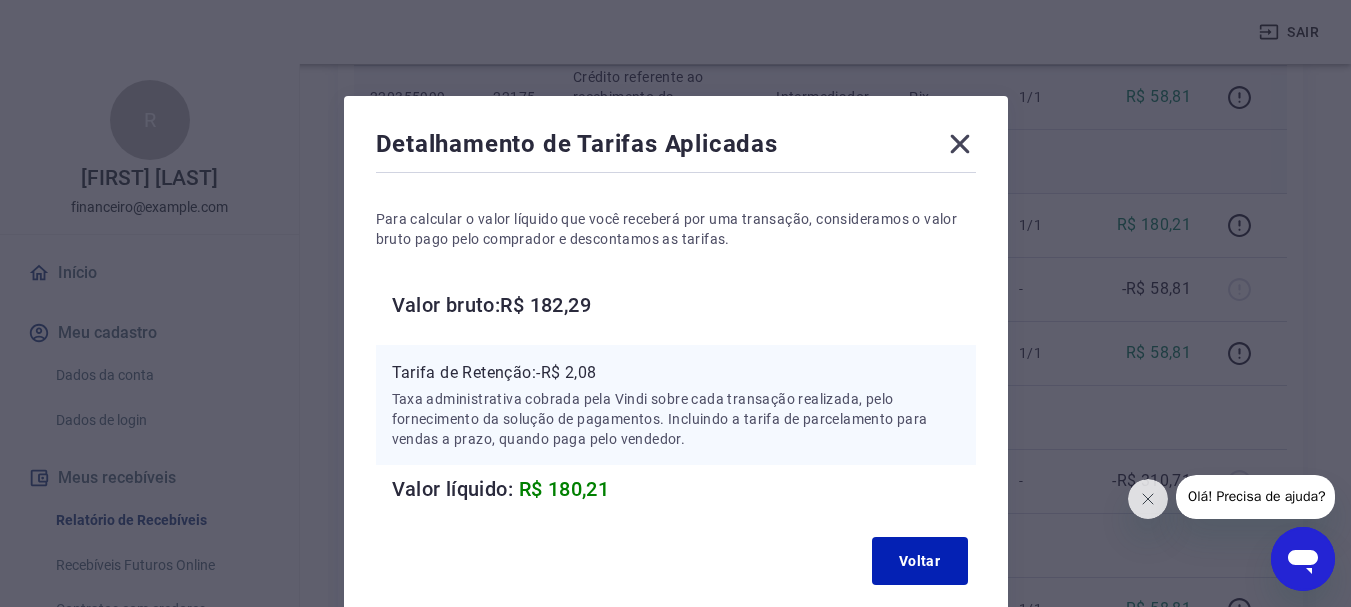 click 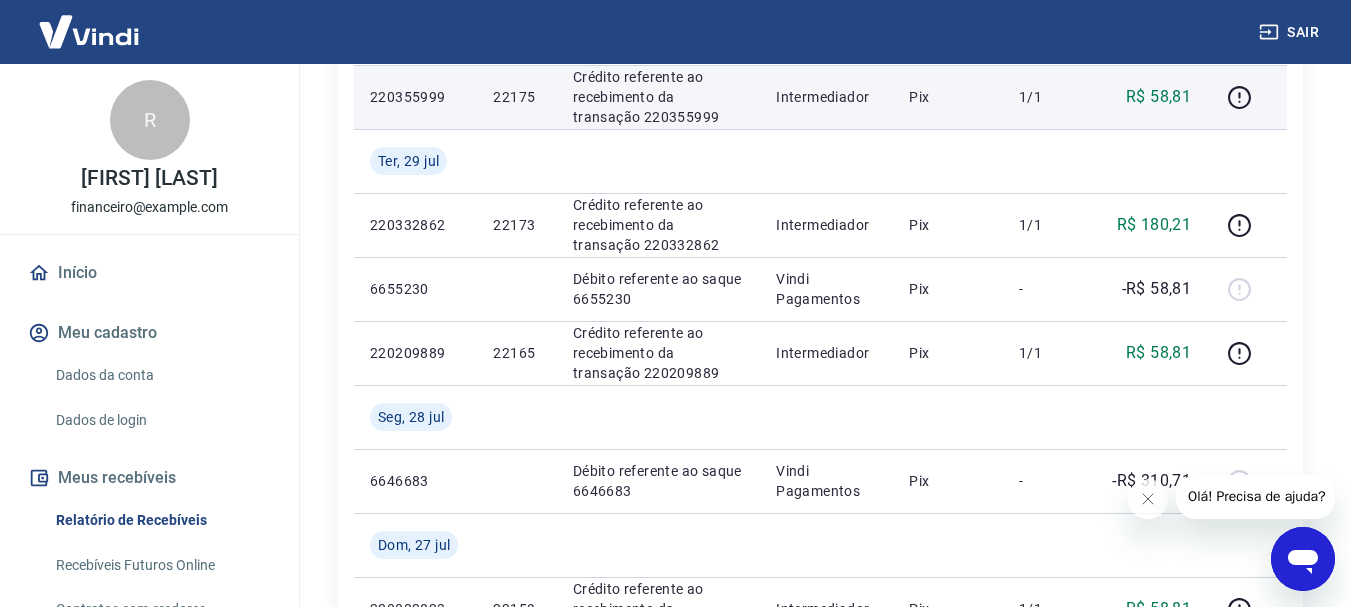 click on "Olá! Precisa de ajuda?" at bounding box center (1256, 496) 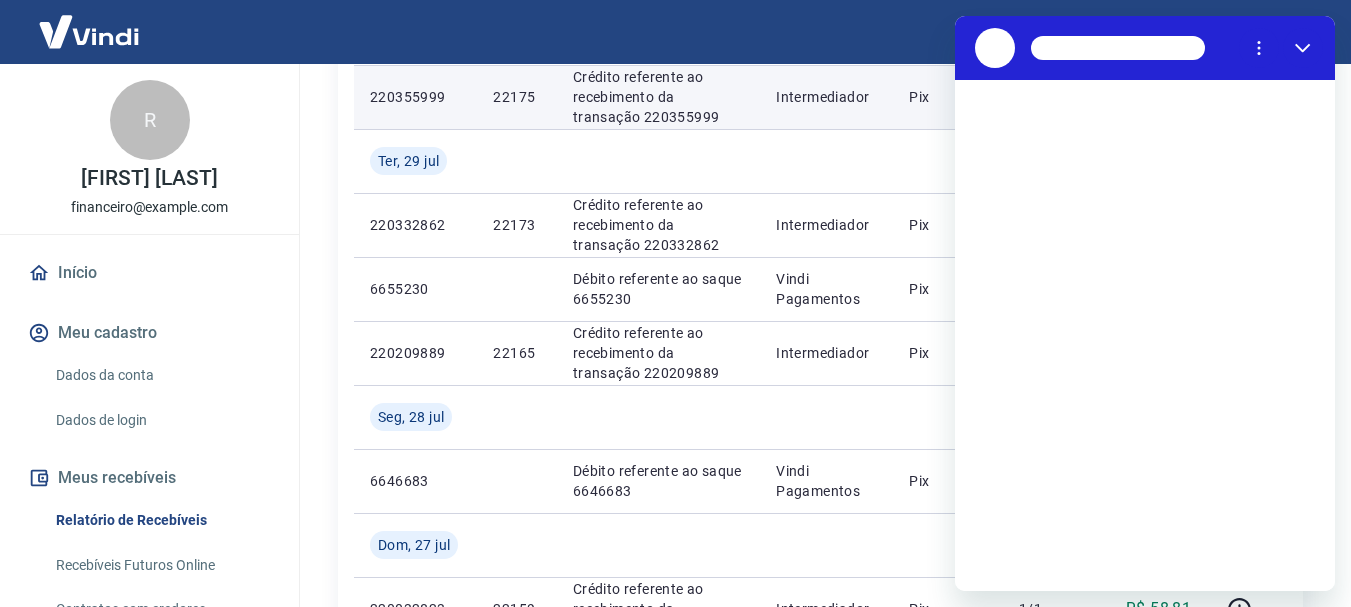 scroll, scrollTop: 0, scrollLeft: 0, axis: both 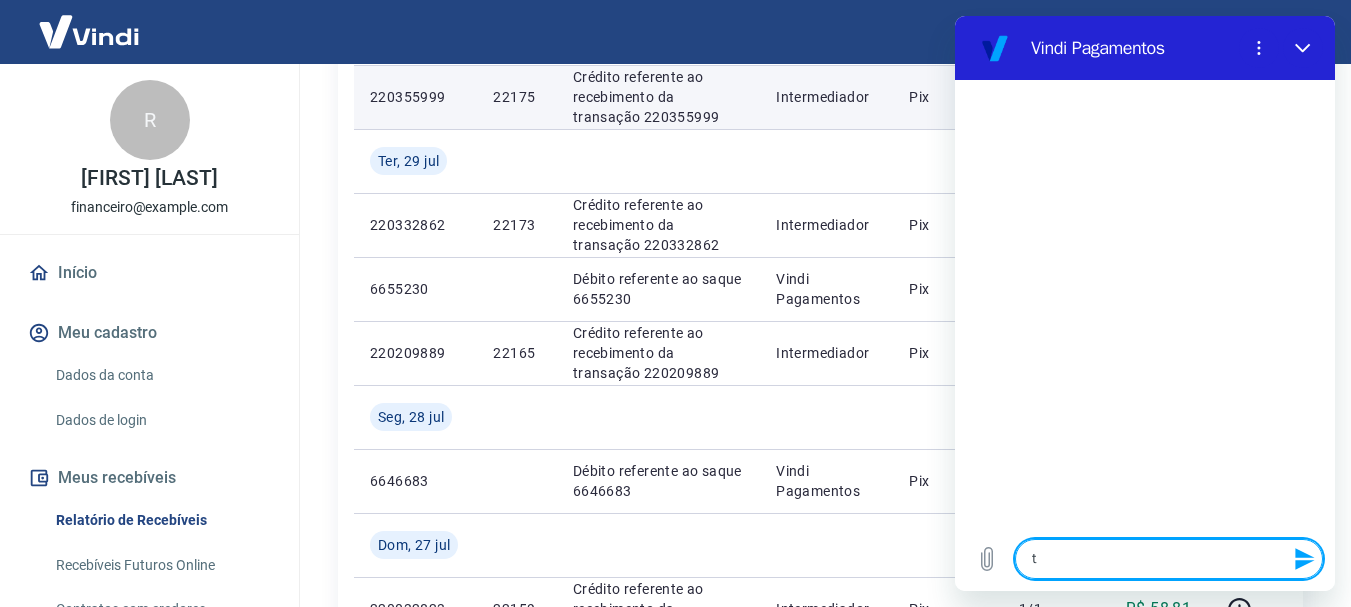 type on "t" 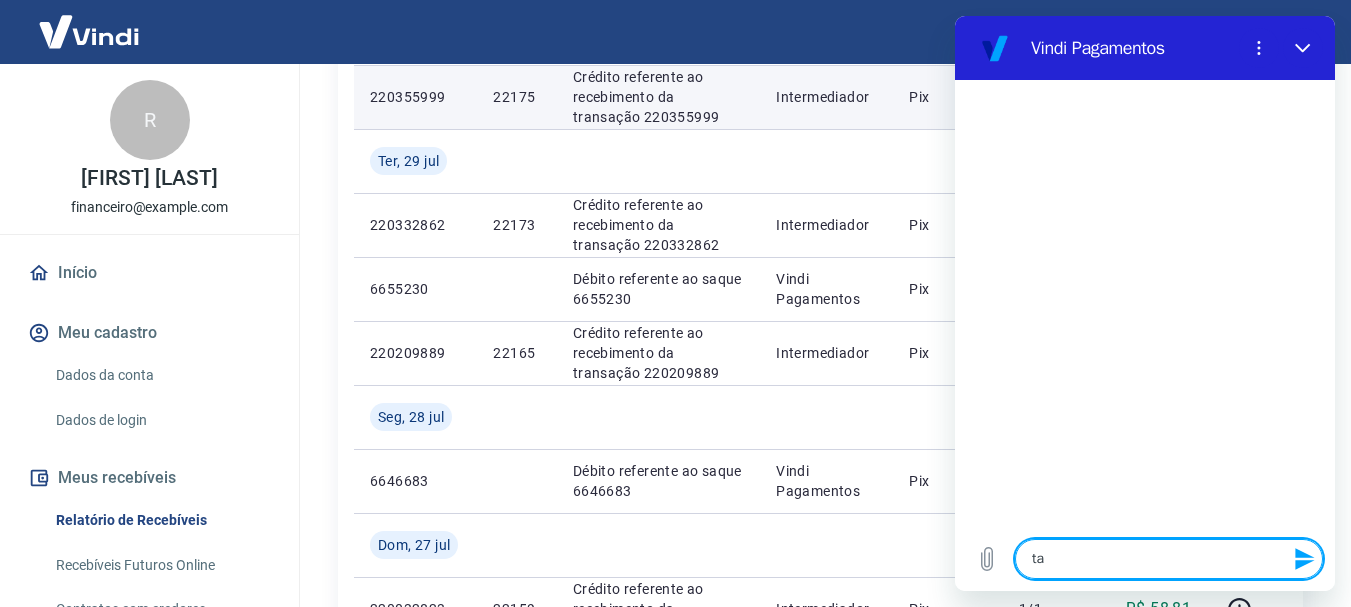 type on "tar" 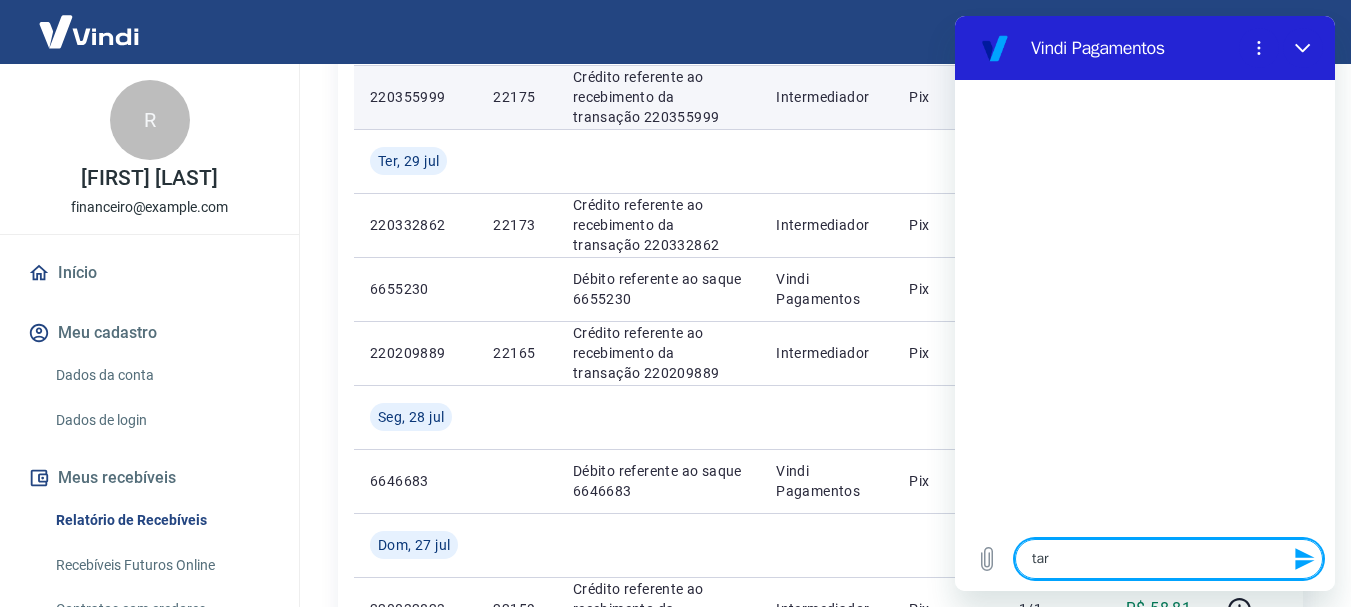 type on "tari" 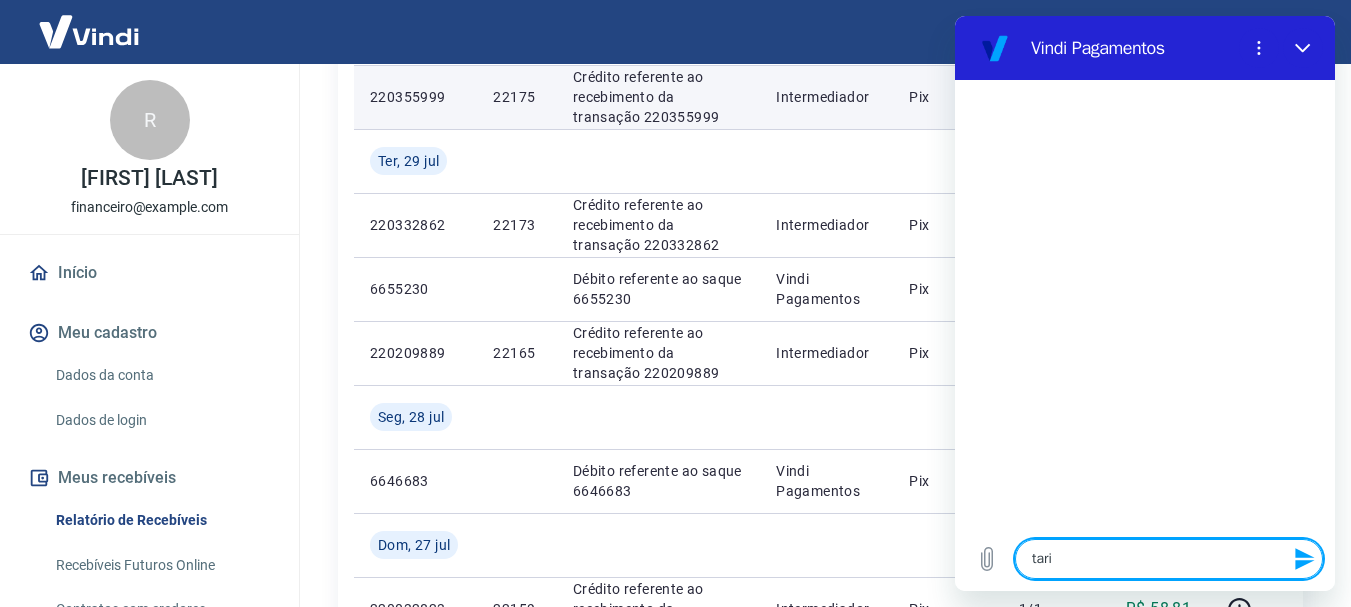 type on "tarif" 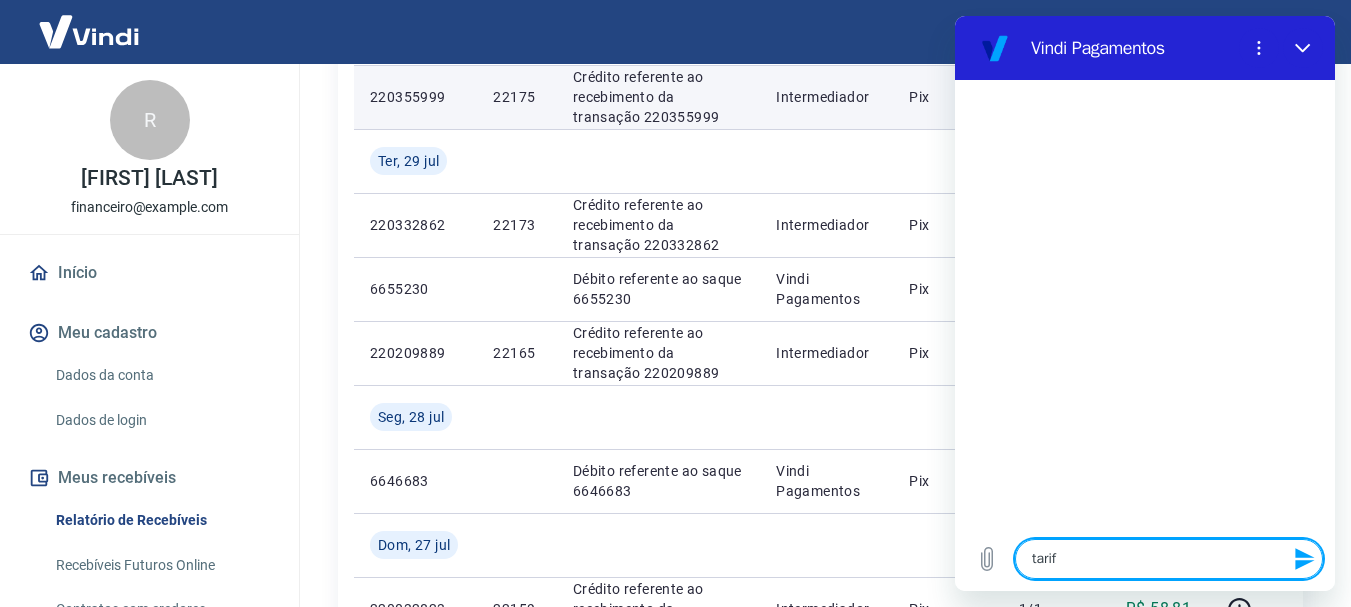 type on "tarifa" 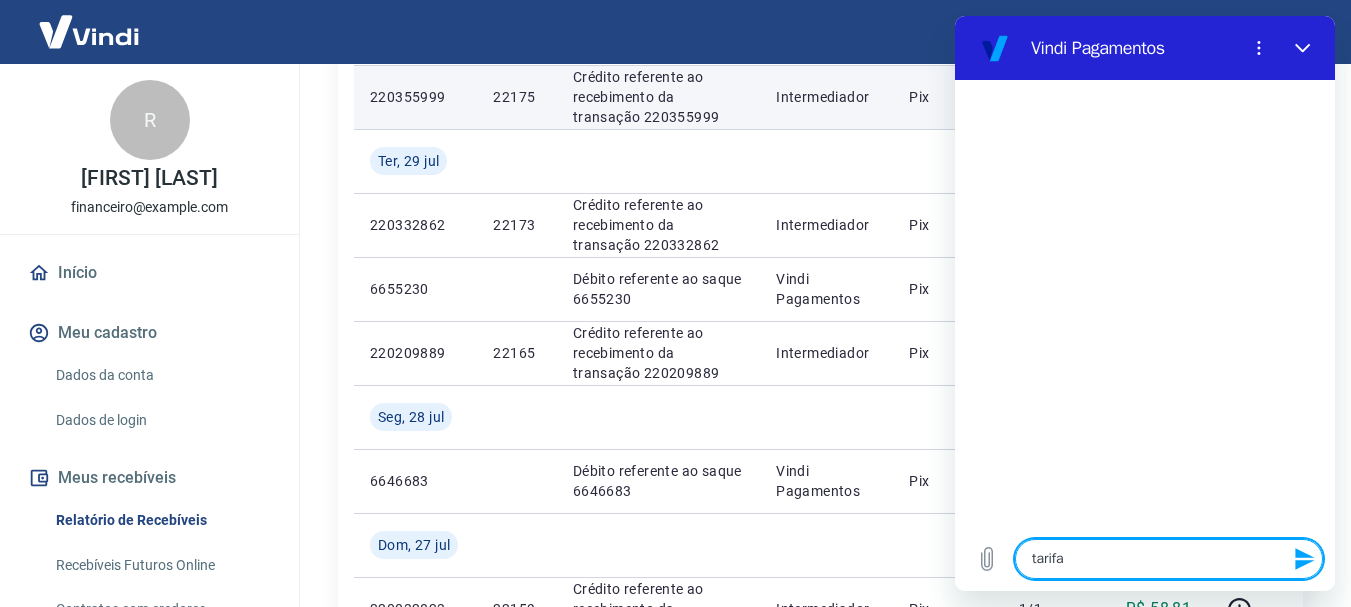 type on "tarifas" 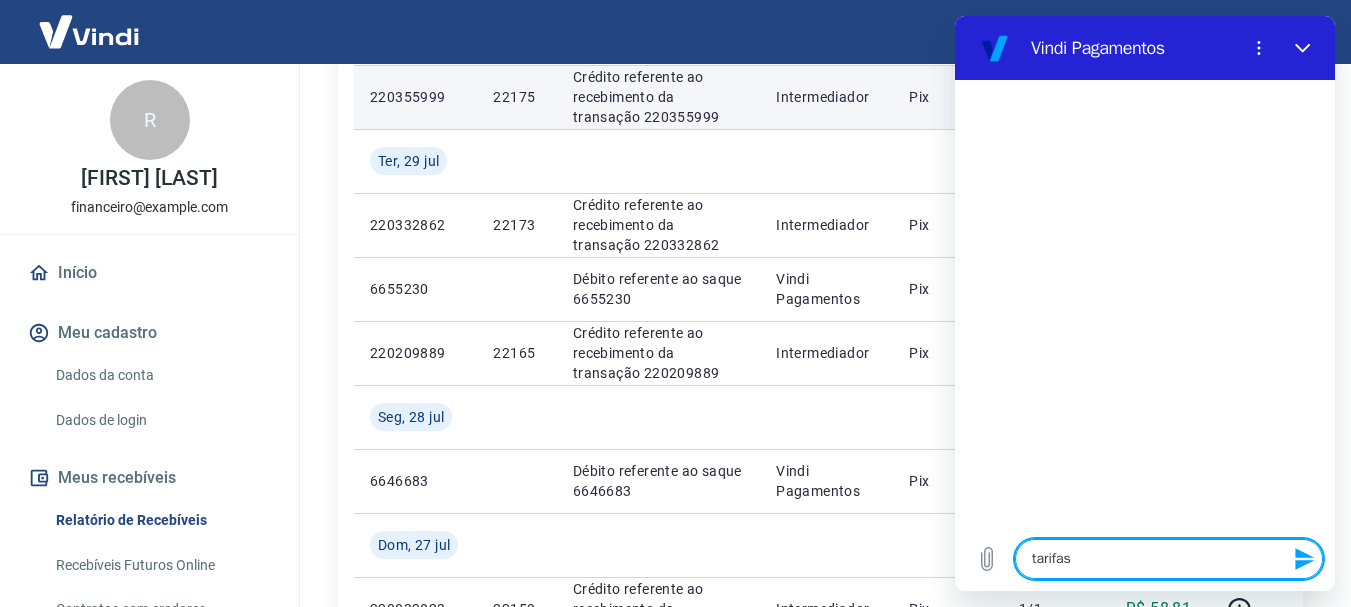type on "tarifas" 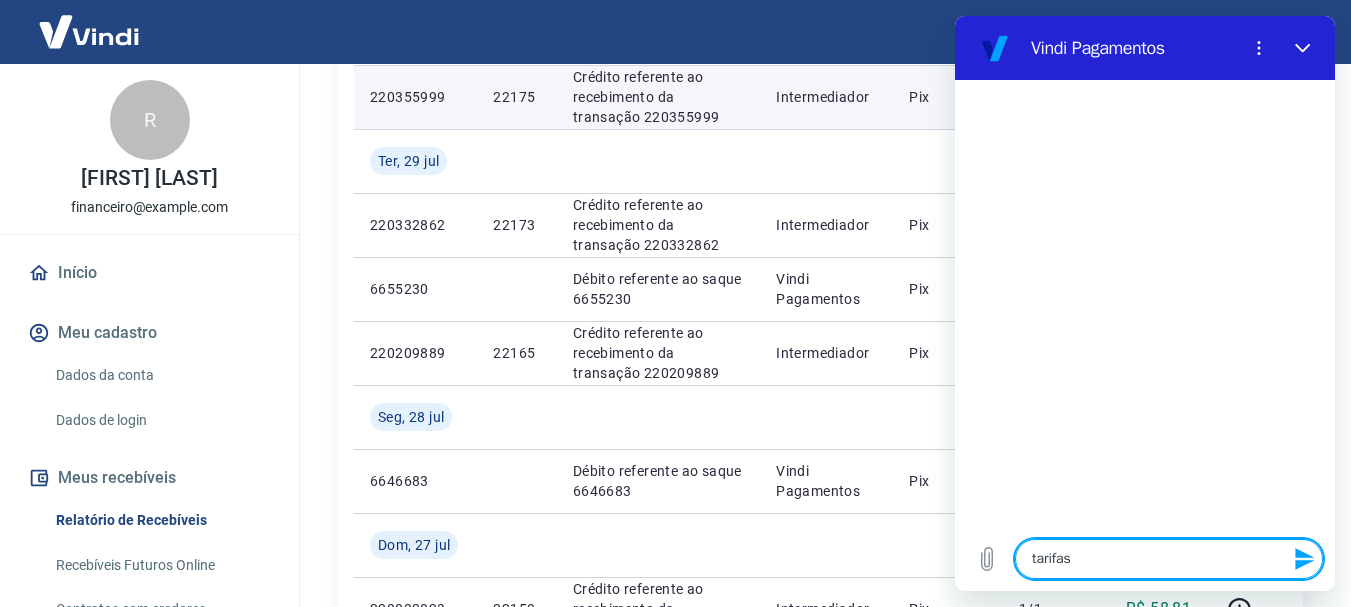 type 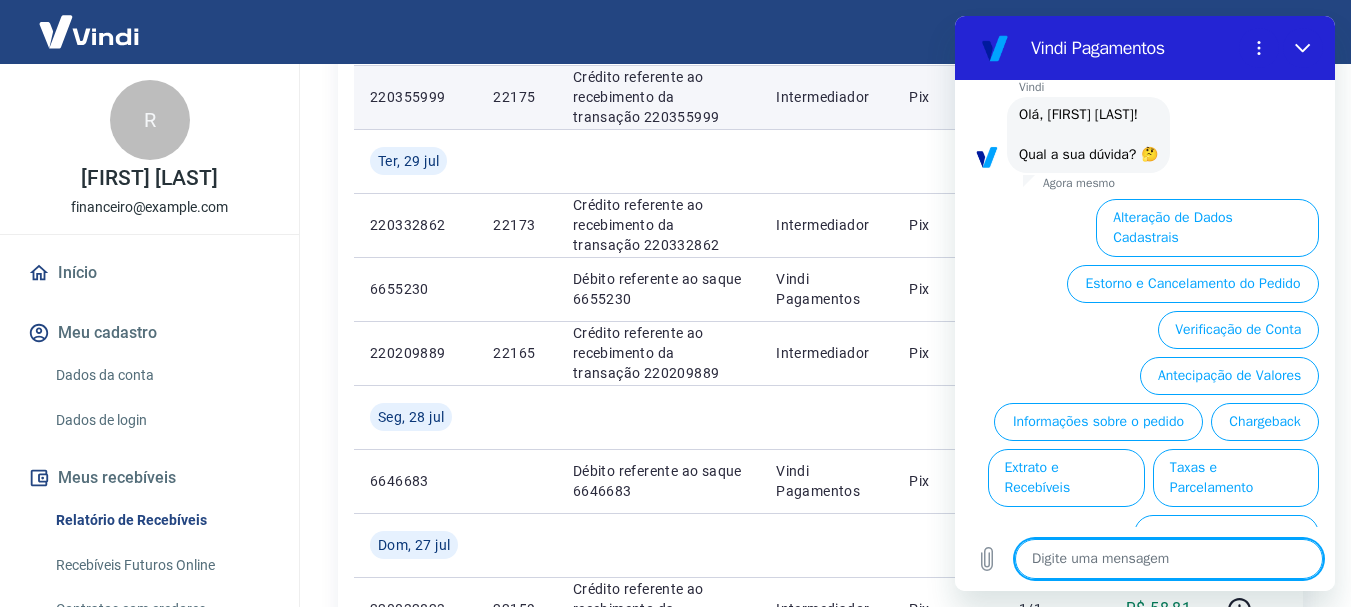scroll, scrollTop: 126, scrollLeft: 0, axis: vertical 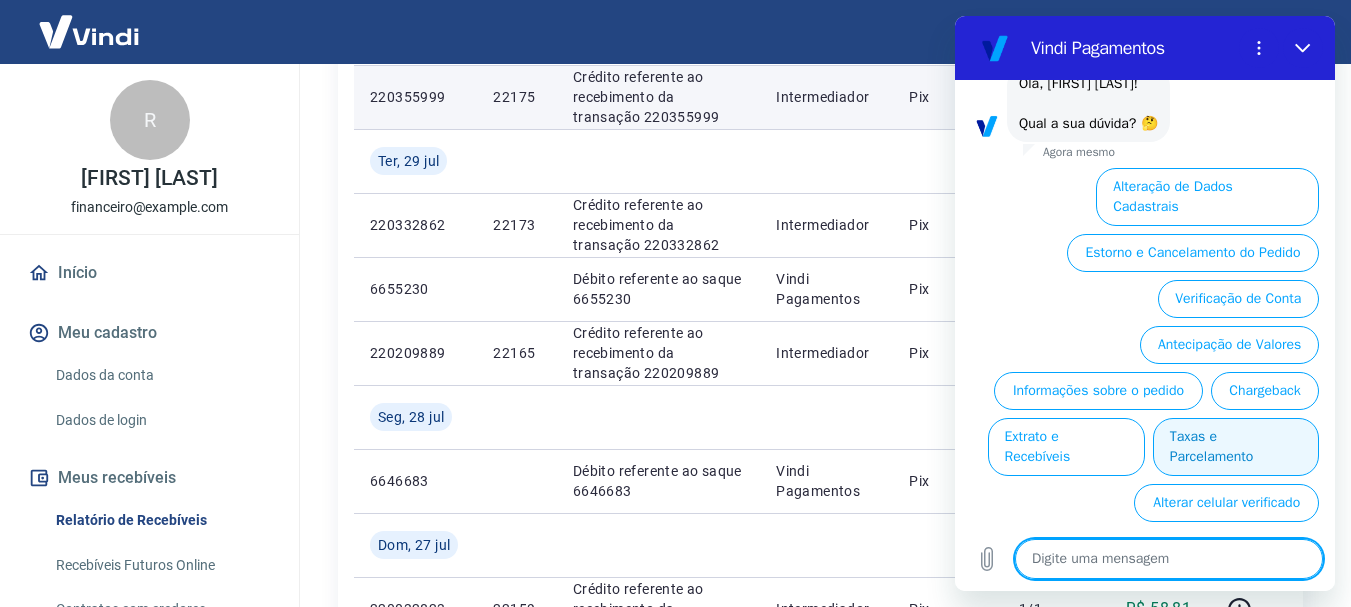 click on "Taxas e Parcelamento" at bounding box center (1236, 447) 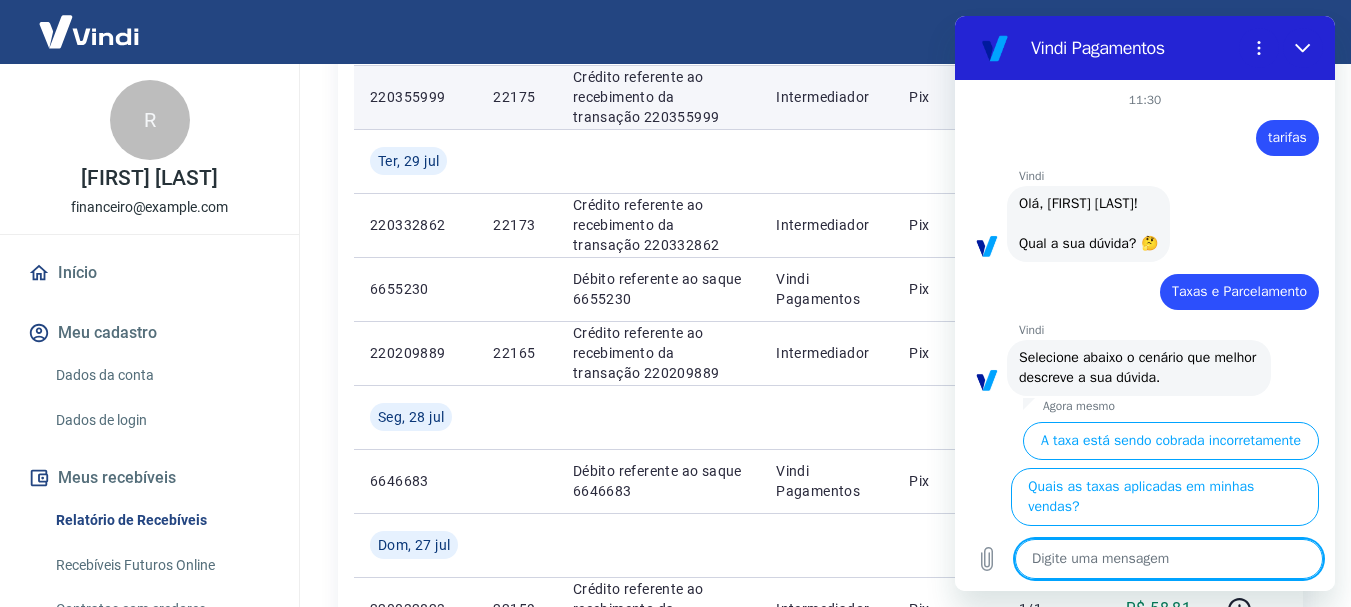 scroll, scrollTop: 162, scrollLeft: 0, axis: vertical 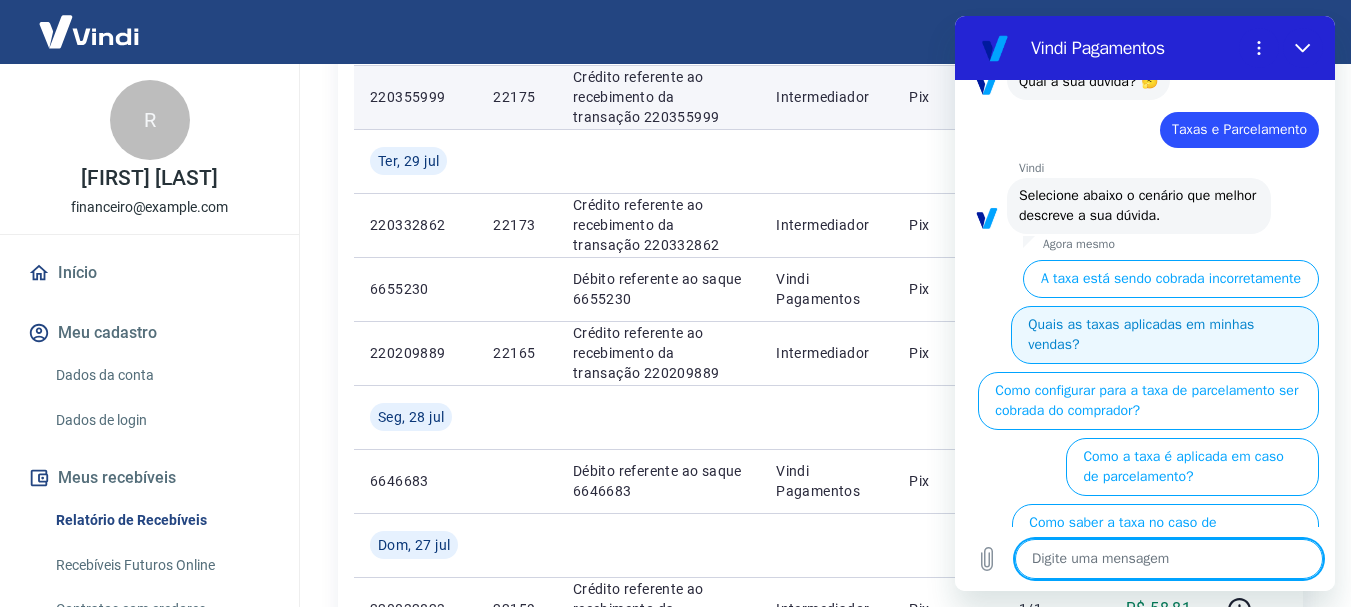 click on "Quais as taxas aplicadas em minhas vendas?" at bounding box center (1165, 335) 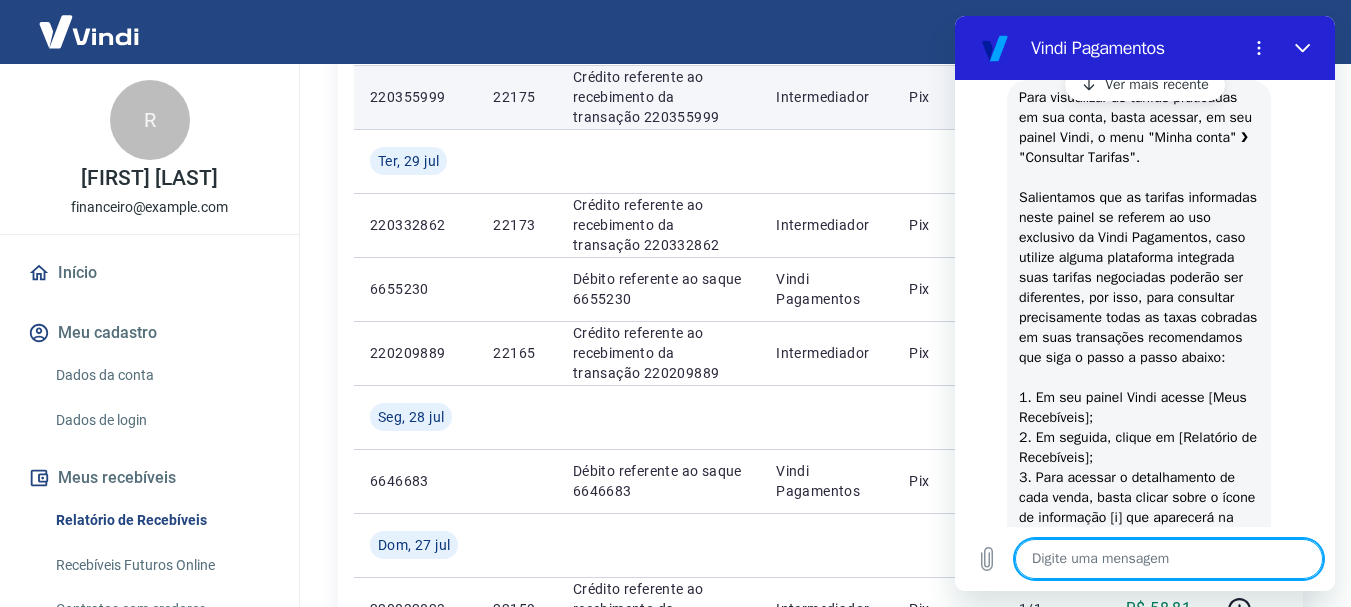 scroll, scrollTop: 364, scrollLeft: 0, axis: vertical 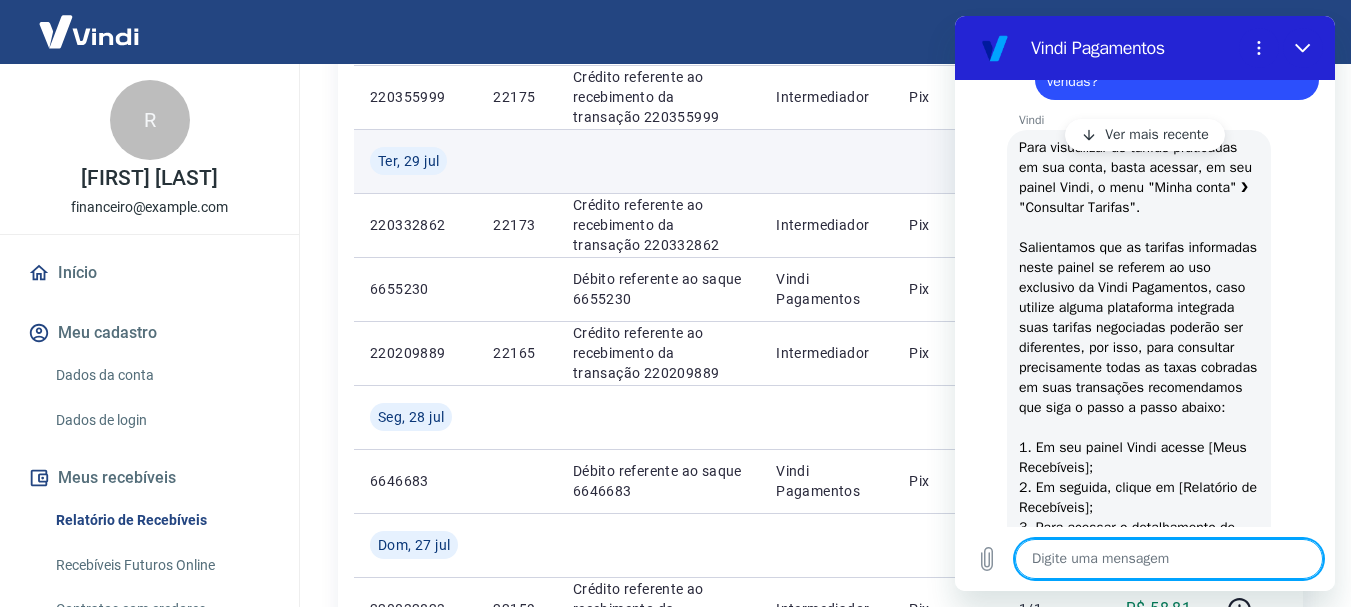 type on "x" 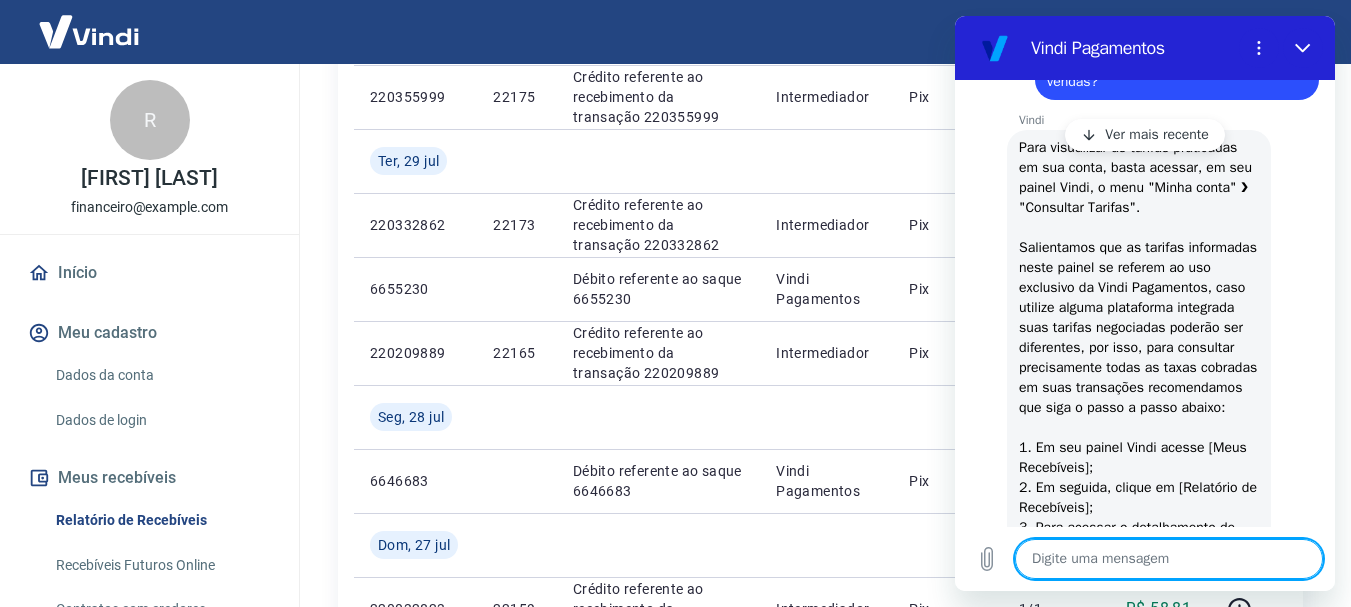 click on "Dados da conta" at bounding box center [161, 375] 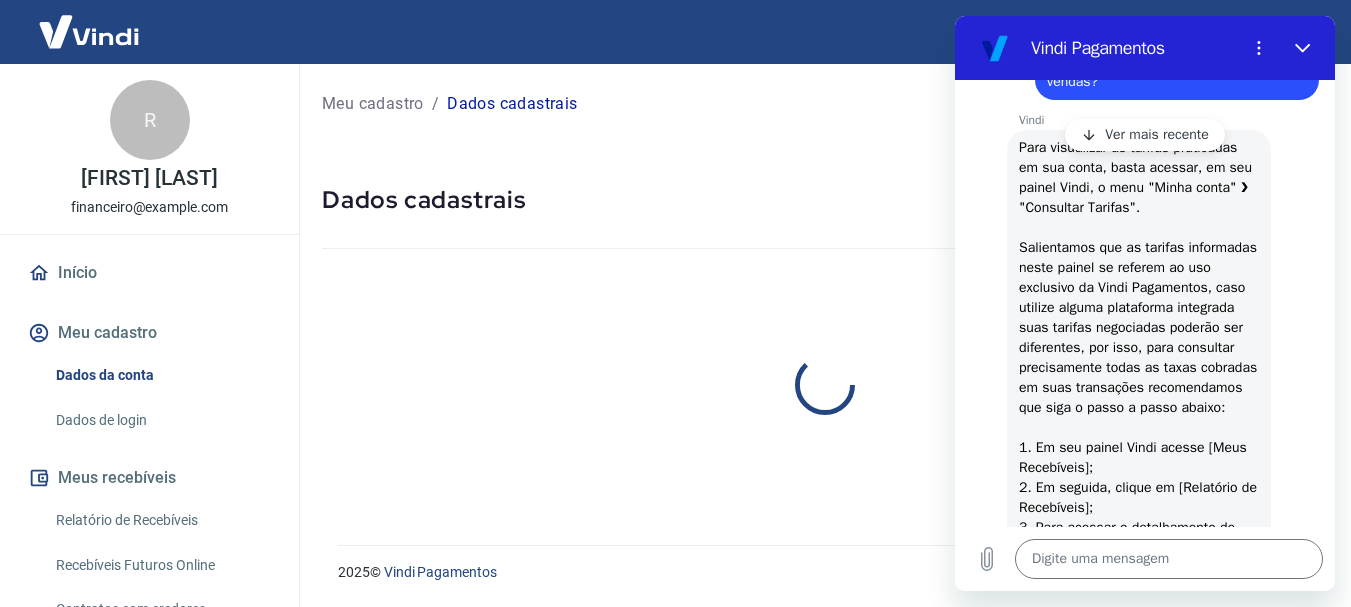 scroll, scrollTop: 0, scrollLeft: 0, axis: both 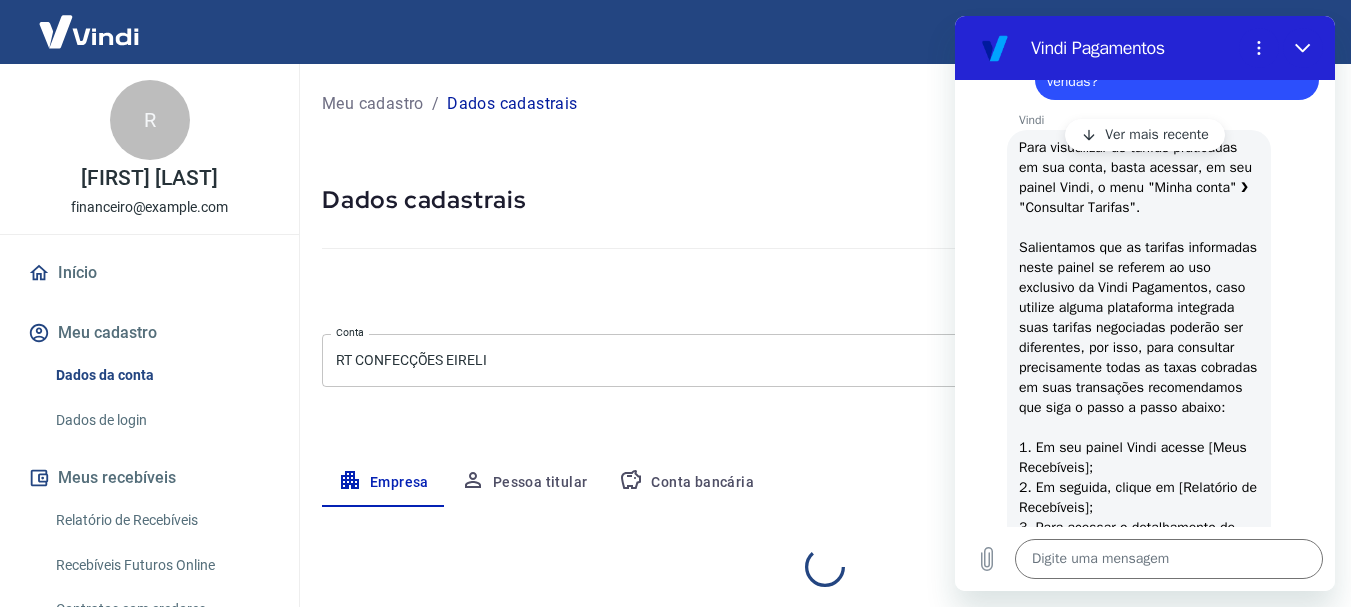select on "[STATE]" 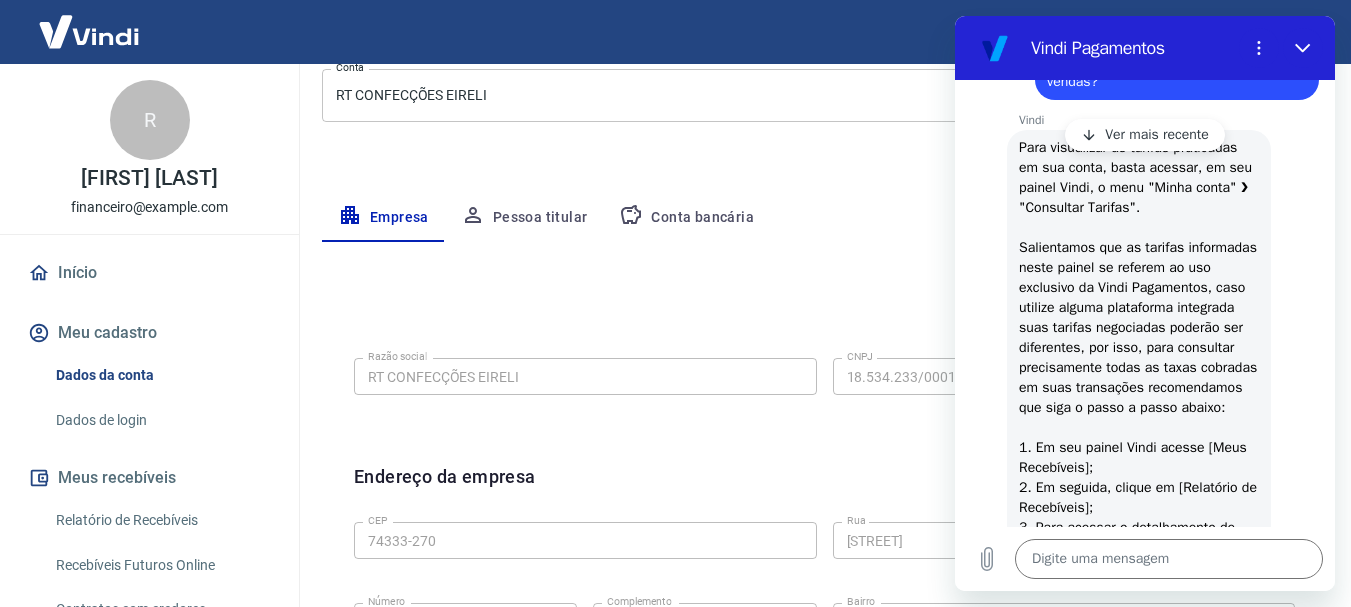 scroll, scrollTop: 300, scrollLeft: 0, axis: vertical 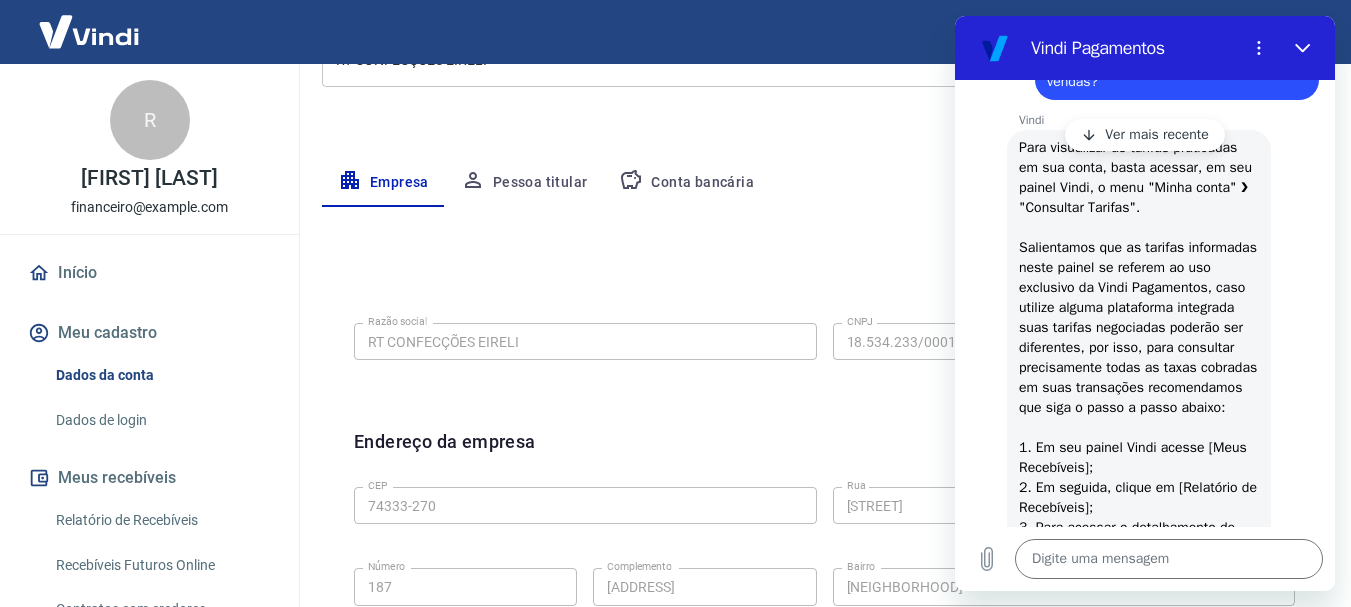 click on "Pessoa titular" at bounding box center (524, 183) 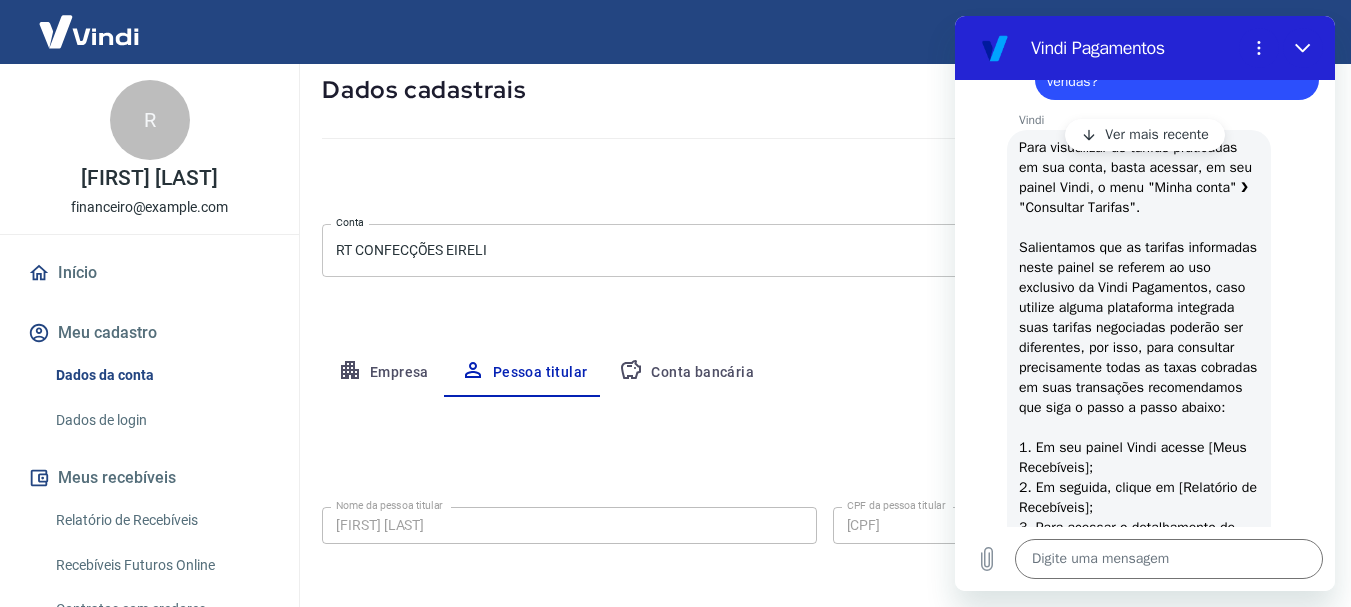 scroll, scrollTop: 193, scrollLeft: 0, axis: vertical 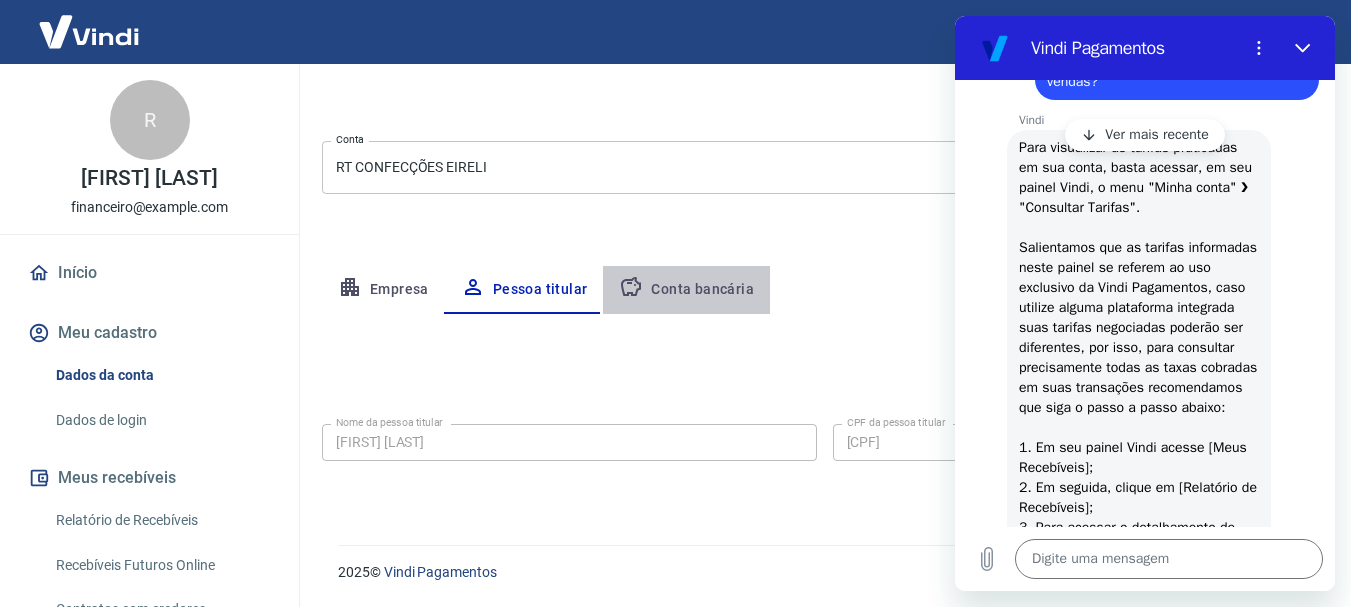 click on "Conta bancária" at bounding box center (686, 290) 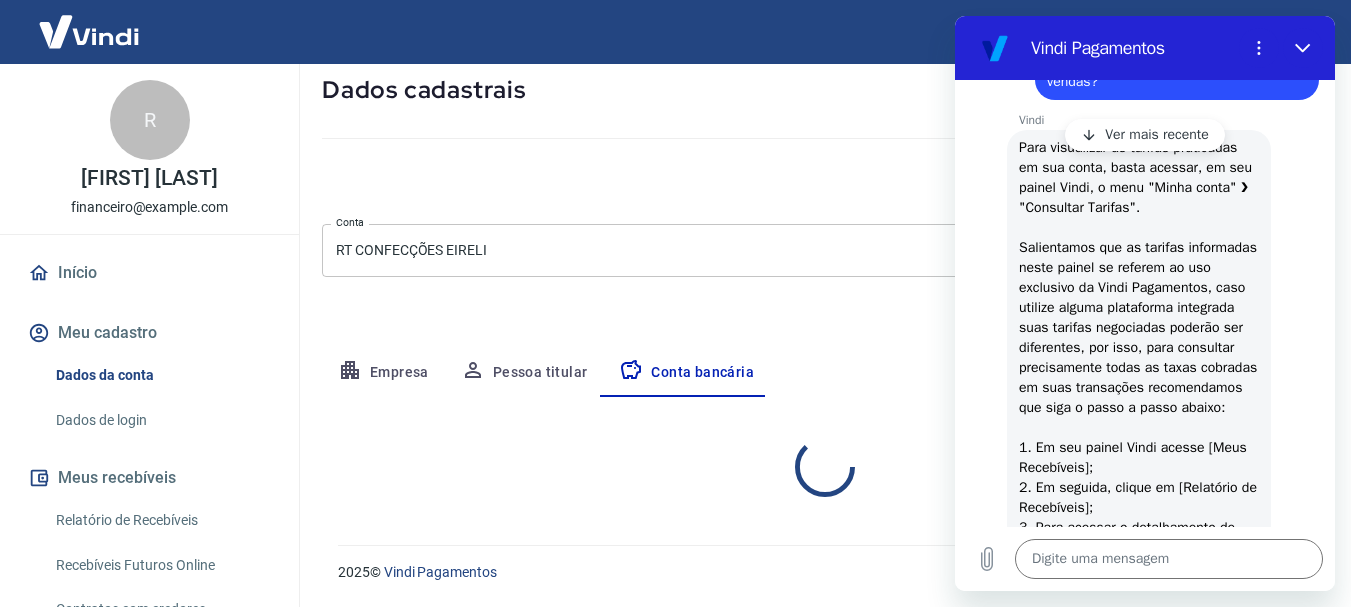 select on "1" 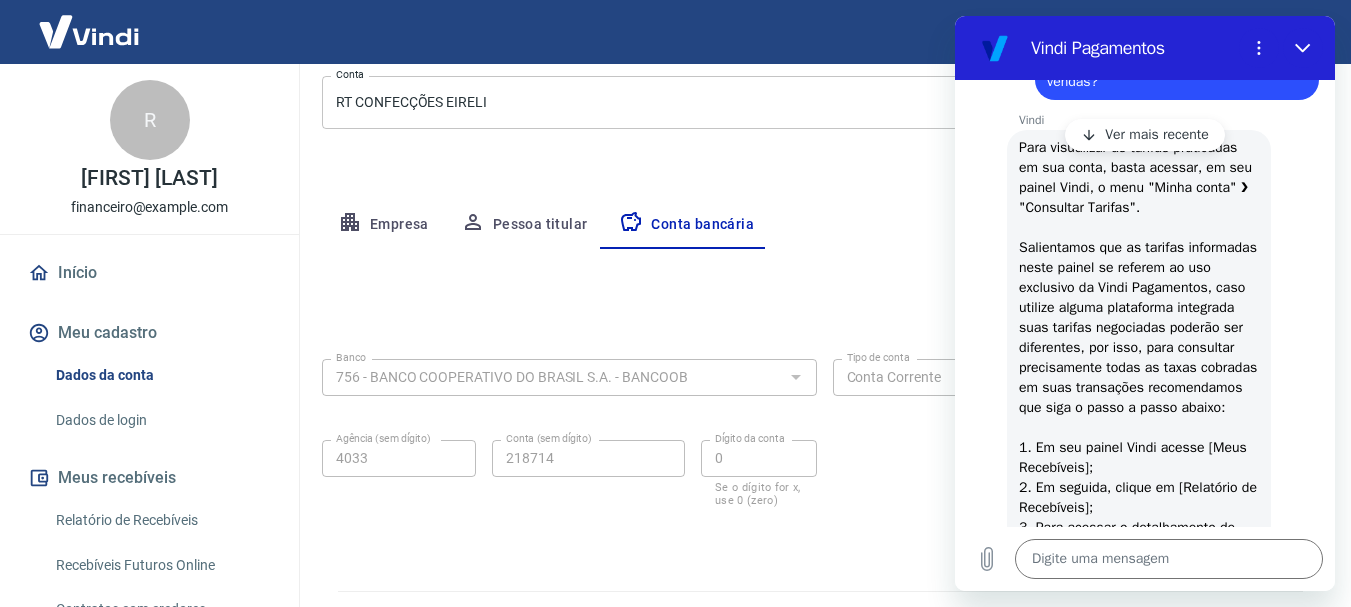 scroll, scrollTop: 304, scrollLeft: 0, axis: vertical 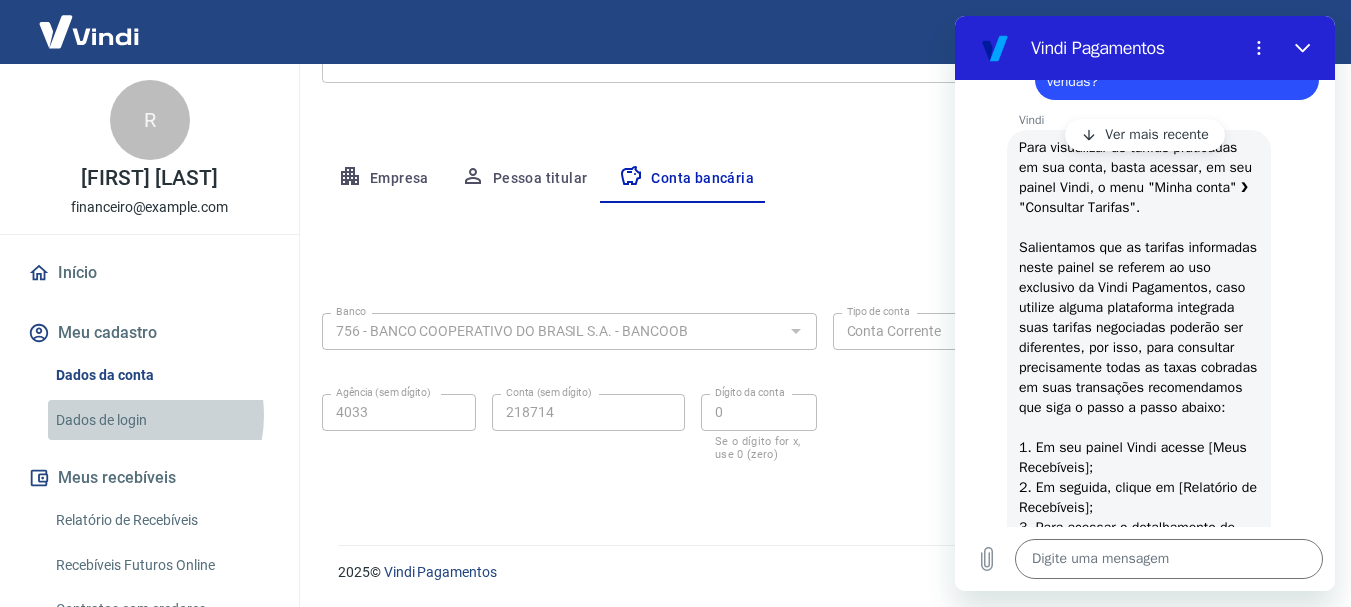 click on "Dados de login" at bounding box center [161, 420] 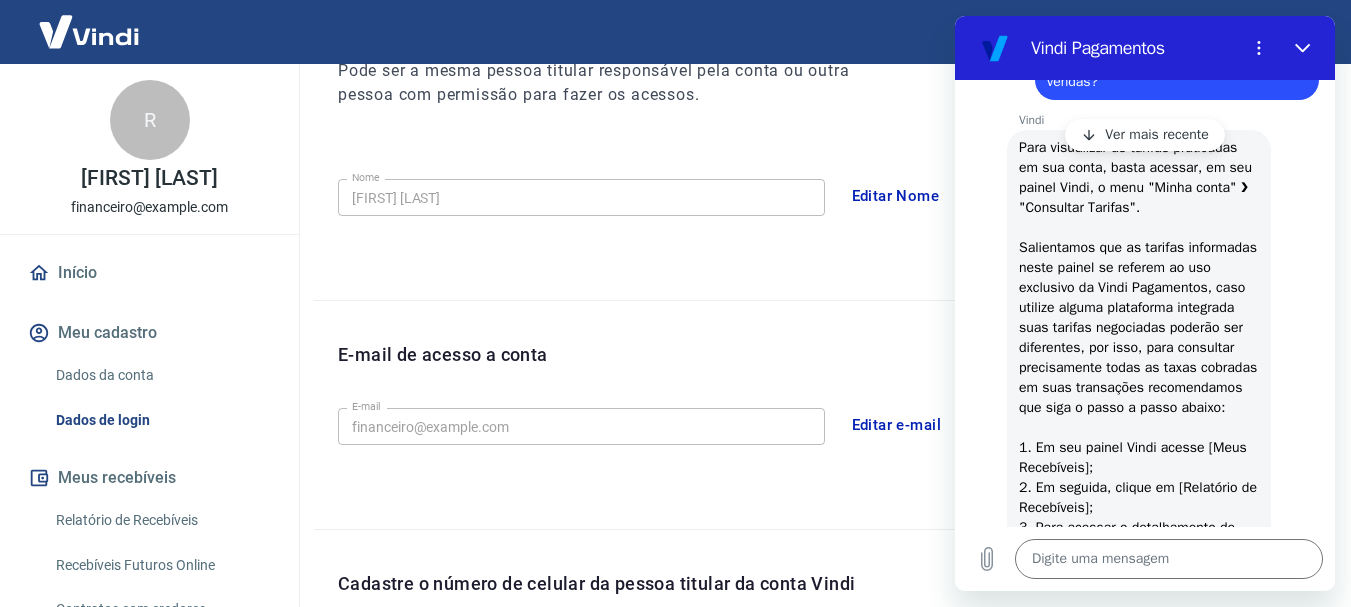 scroll, scrollTop: 658, scrollLeft: 0, axis: vertical 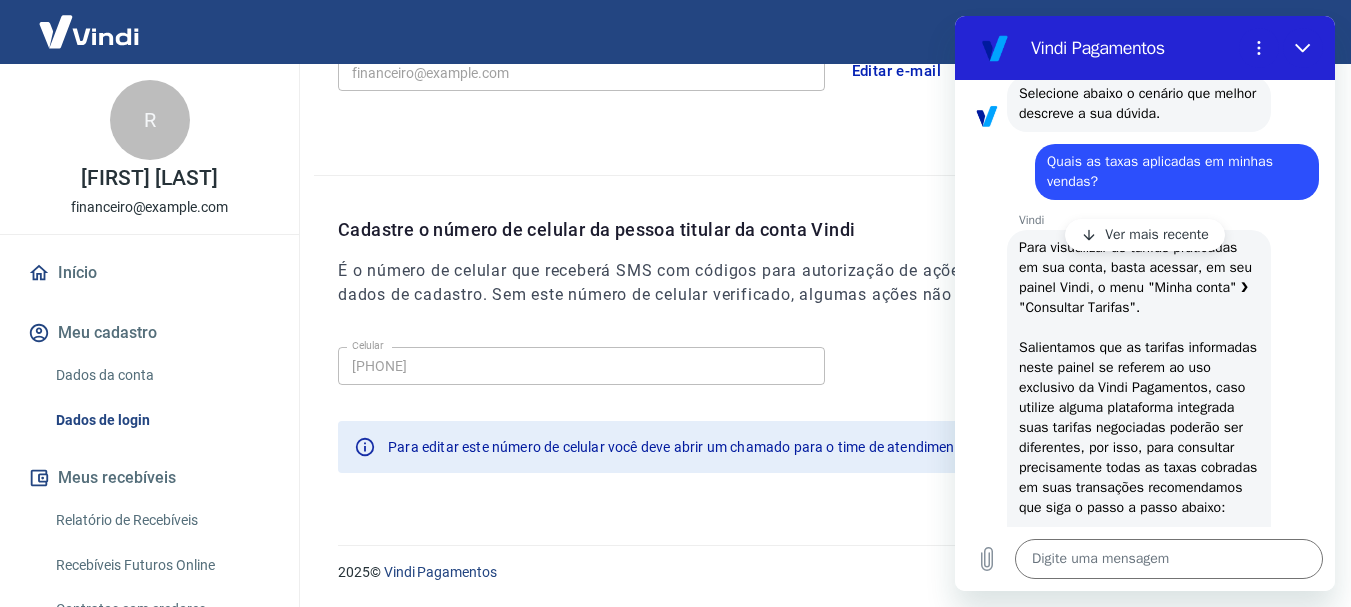 click on "Para visualizar as tarifas praticadas em sua conta, basta acessar, em seu painel Vindi, o menu "Minha conta" ❯ "Consultar Tarifas".
Salientamos que as tarifas informadas neste painel se referem ao uso exclusivo da Vindi Pagamentos, caso utilize alguma plataforma integrada suas tarifas negociadas poderão ser diferentes, por isso, para consultar precisamente todas as taxas cobradas em suas transações recomendamos que siga o passo a passo abaixo:
1. Em seu painel Vindi acesse [Meus Recebíveis];
2. Em seguida, clique em [Relatório de Recebíveis];
3. Para acessar o detalhamento de cada venda, basta clicar sobre o ícone de informação [i] que aparecerá na última coluna do Relatório;
Você também terá a opção de exportar o relatório para uma melhor visualização e soma destas taxas, para isto, basta selecionar [Filtros]  ❯ Inserir o período desejado e clicar em [Exportar]." at bounding box center (1140, 537) 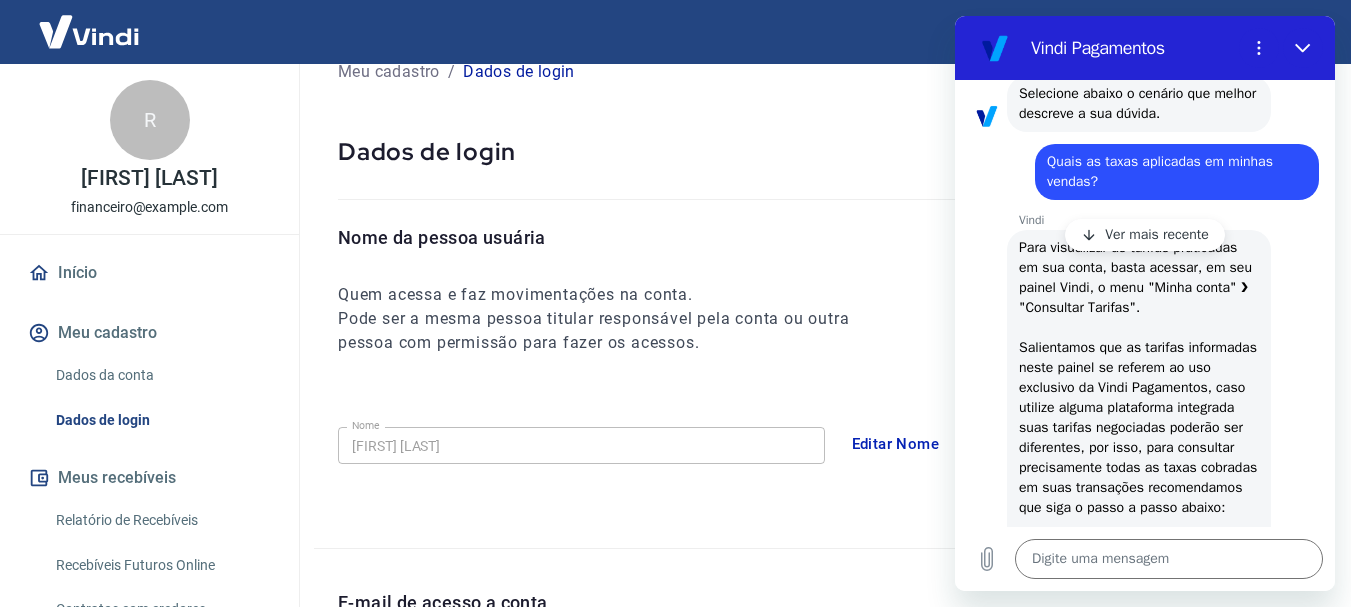 scroll, scrollTop: 0, scrollLeft: 0, axis: both 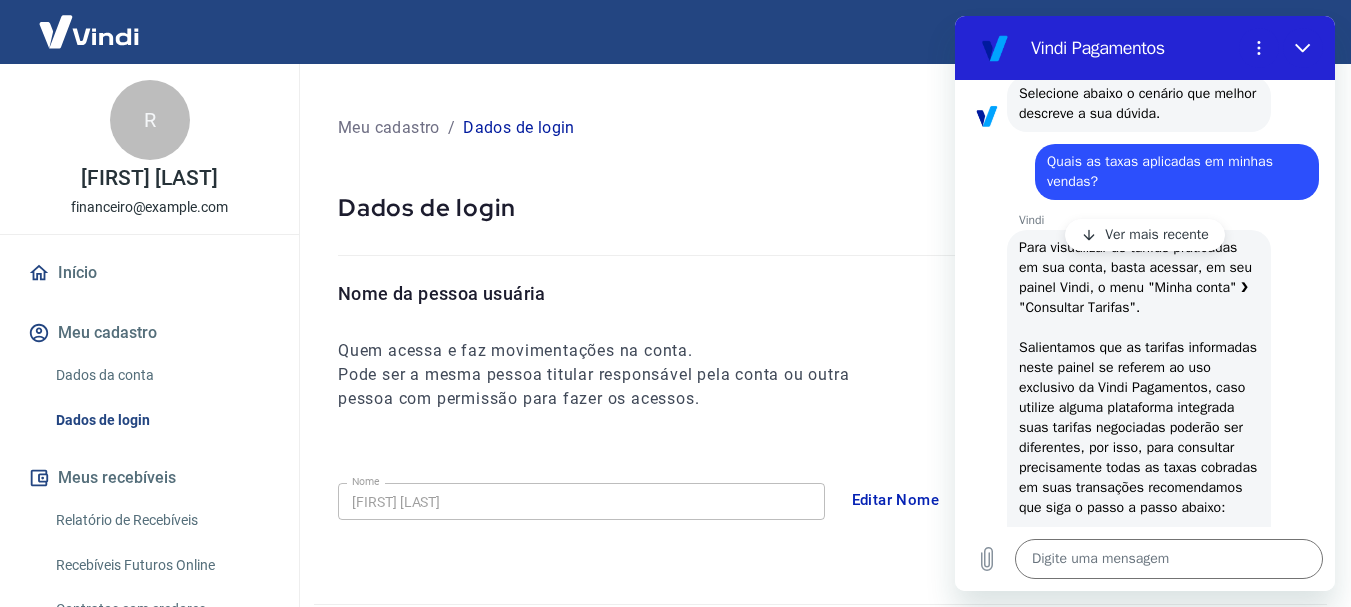 click on "R" at bounding box center (150, 120) 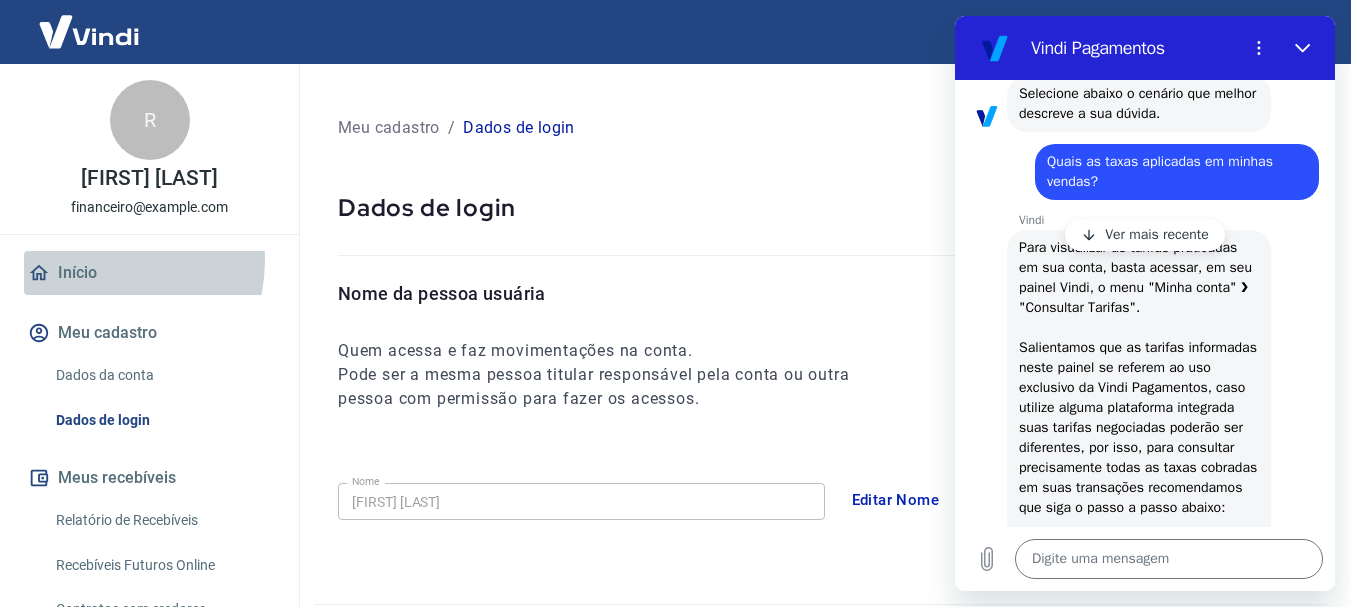 click on "Início" at bounding box center [149, 273] 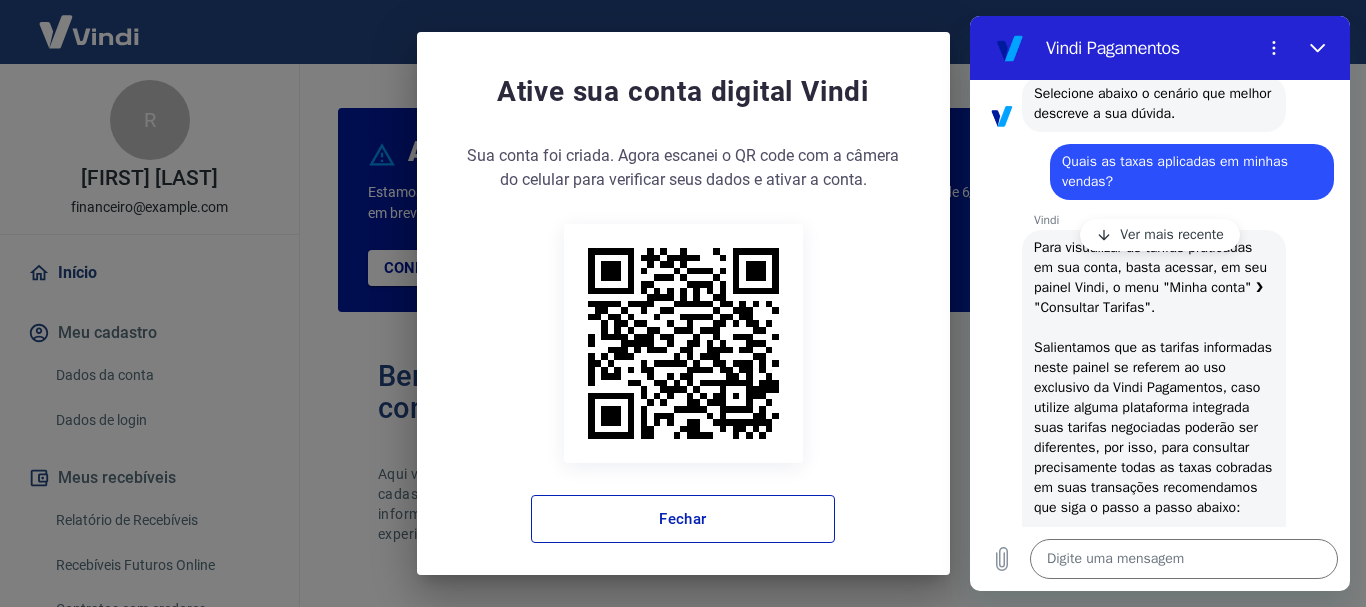 click on "Ative sua conta digital Vindi Sua conta foi criada. Agora clique no botão abaixo para verificar seus dados e ativar a conta. Sua conta foi criada. Agora escanei o QR code com a câmera do celular para verificar seus dados e ativar a conta. Acessar ativação Fechar" at bounding box center (683, 307) 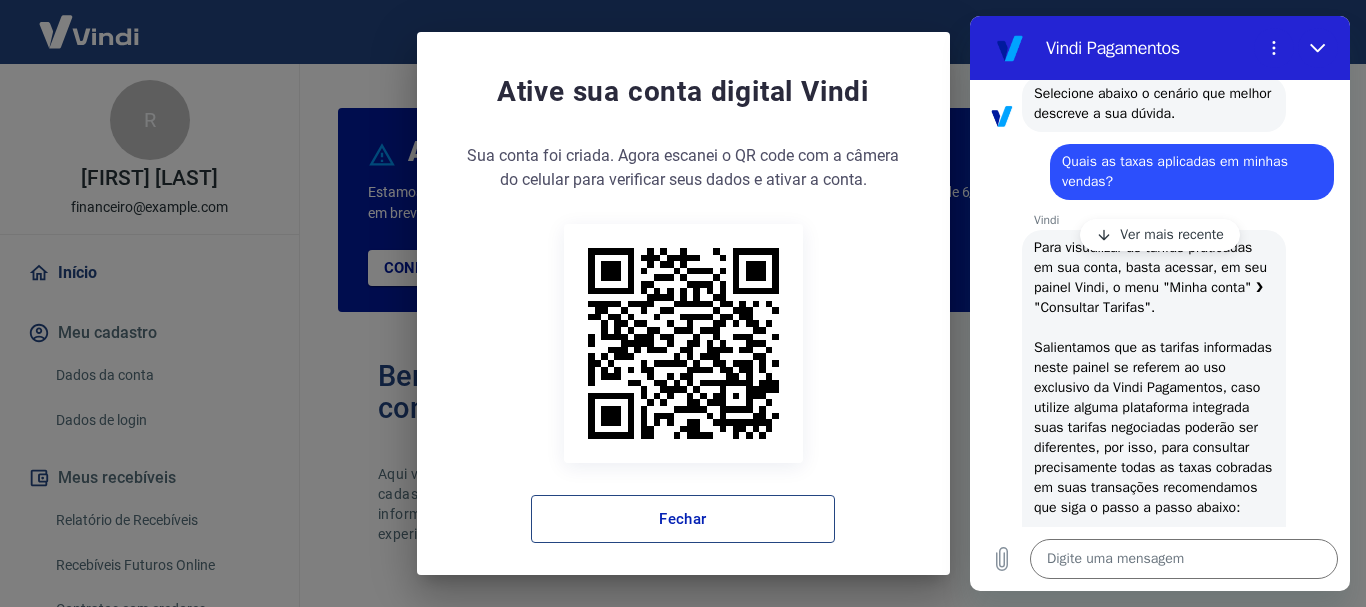 click on "Fechar" at bounding box center (683, 519) 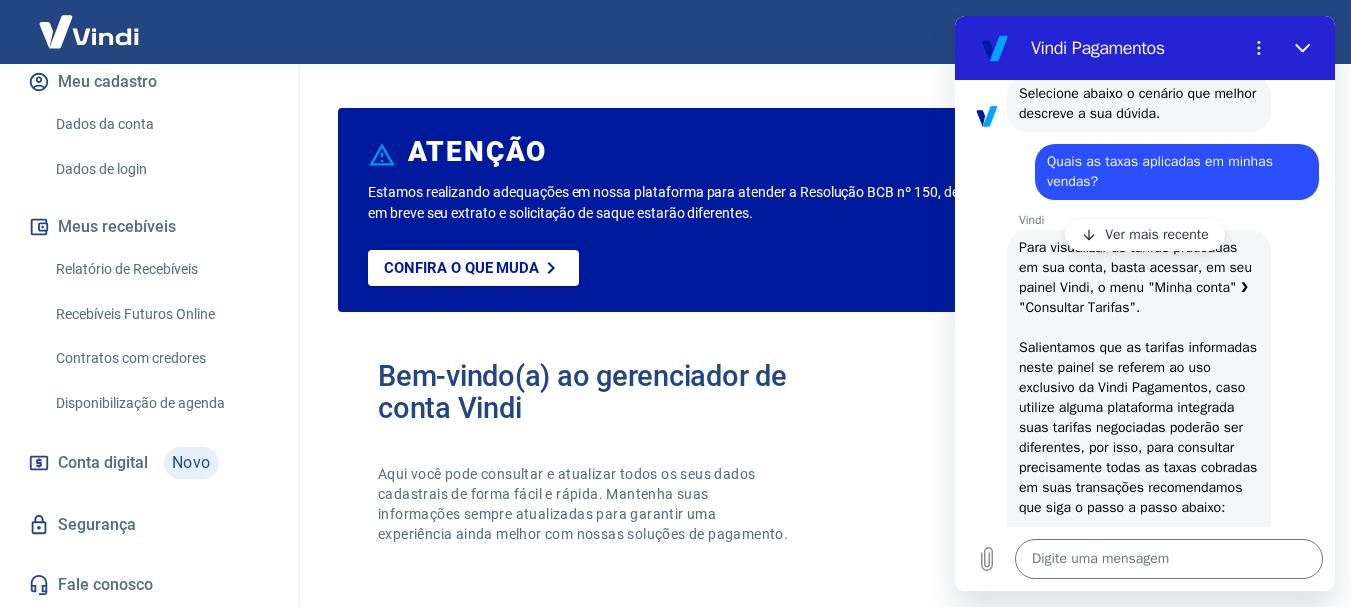 scroll, scrollTop: 272, scrollLeft: 0, axis: vertical 